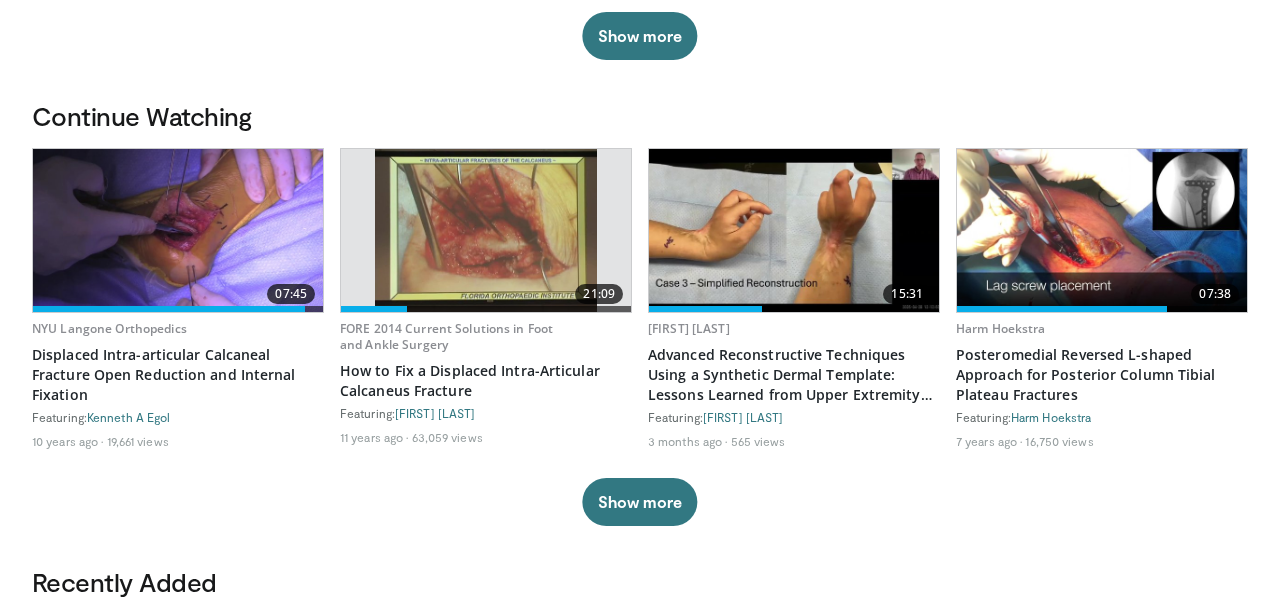 scroll, scrollTop: 556, scrollLeft: 0, axis: vertical 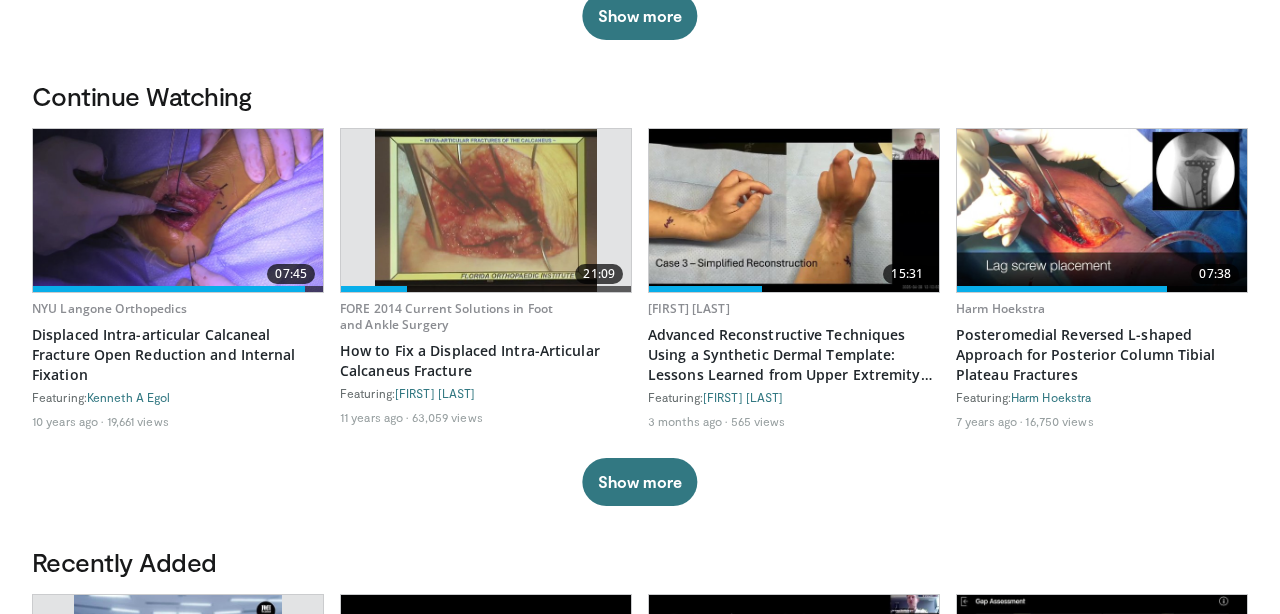 click at bounding box center (1102, 210) 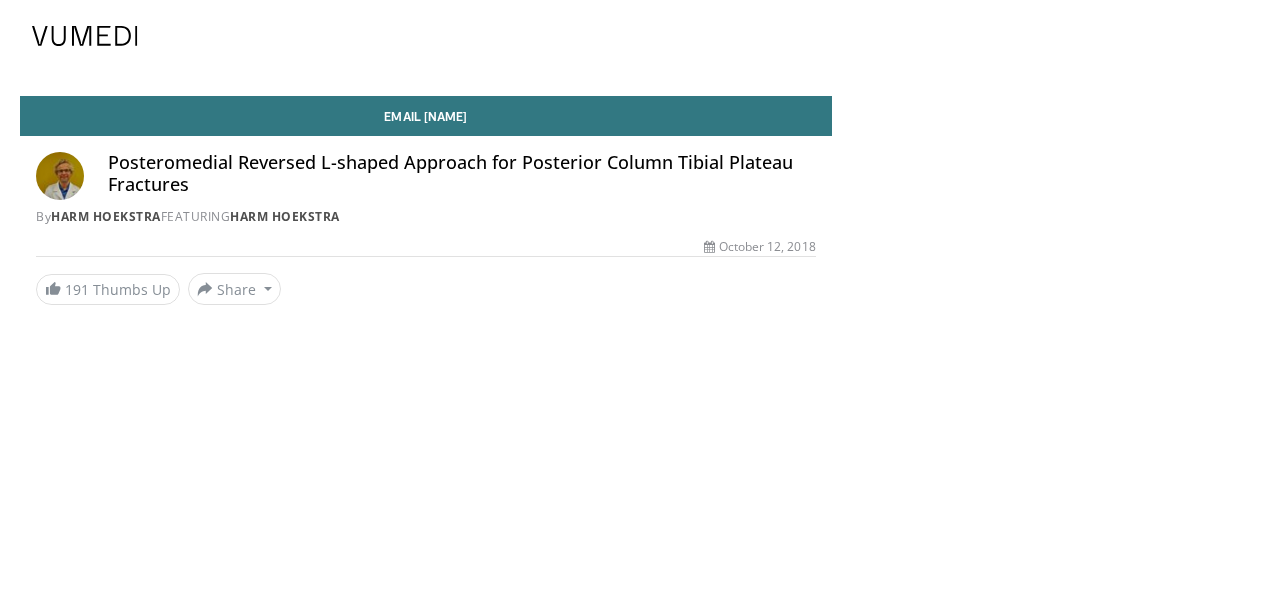scroll, scrollTop: 0, scrollLeft: 0, axis: both 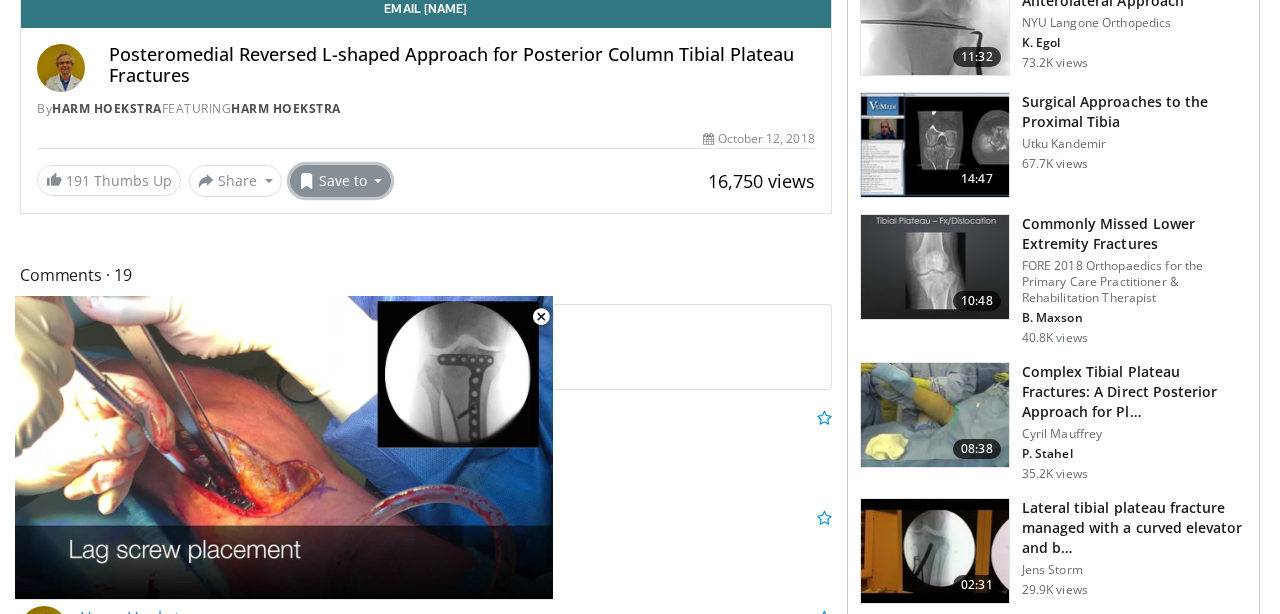 click on "Save to" at bounding box center [341, 181] 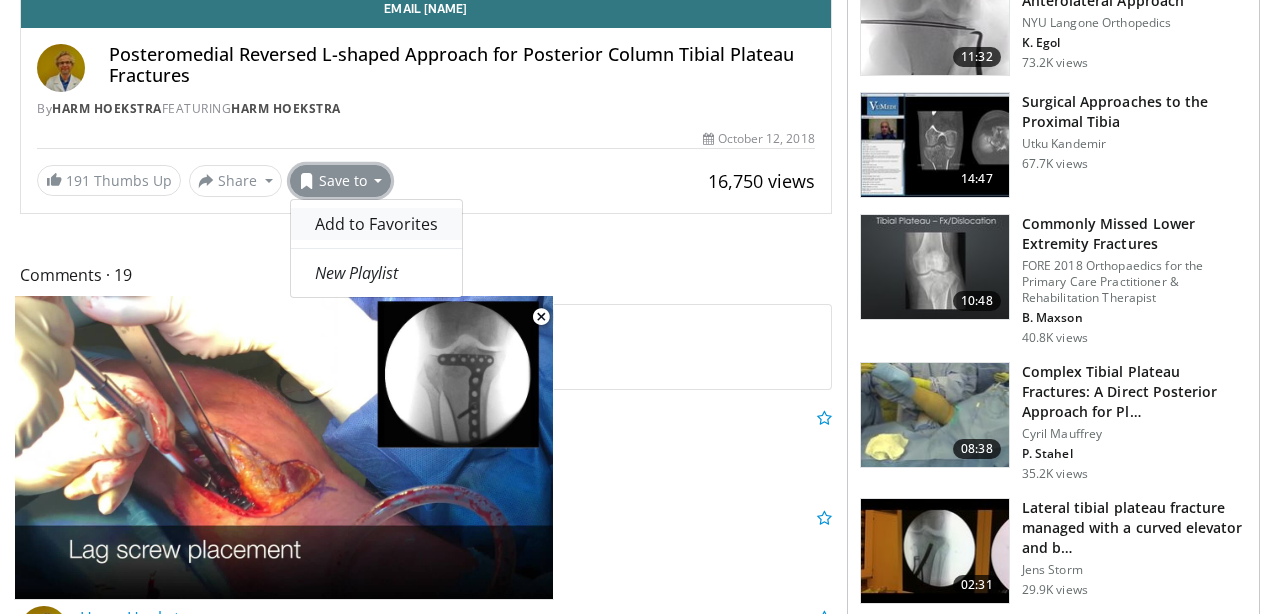 click on "Add to Favorites" at bounding box center (376, 224) 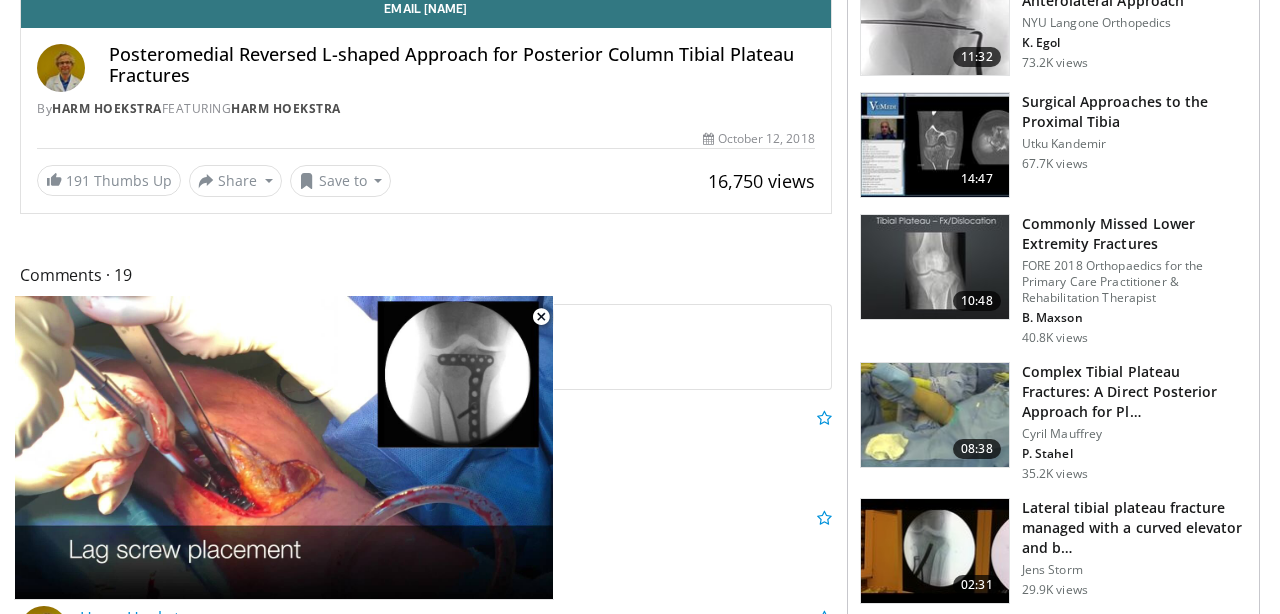 scroll, scrollTop: 689, scrollLeft: 0, axis: vertical 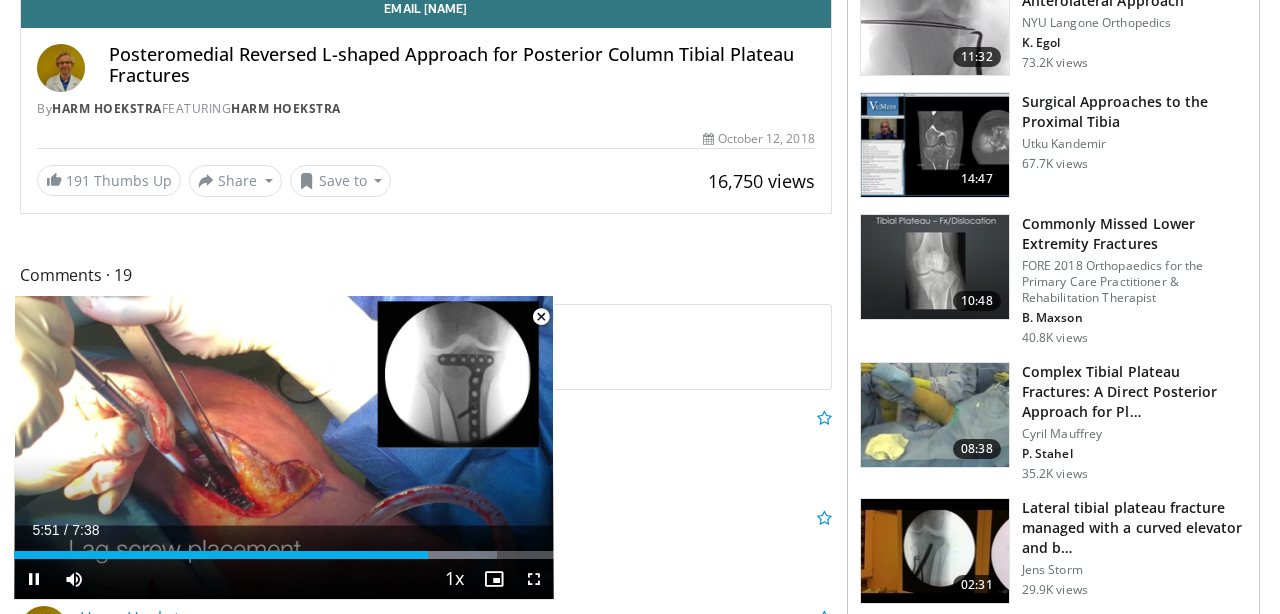 click at bounding box center (541, 317) 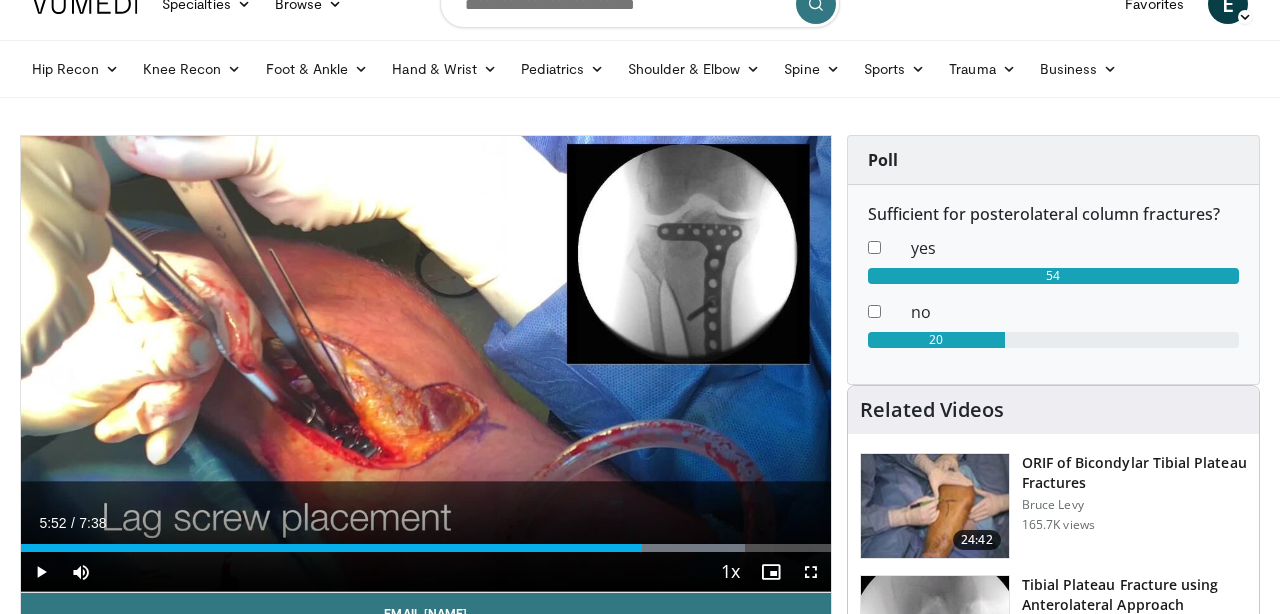 scroll, scrollTop: 0, scrollLeft: 0, axis: both 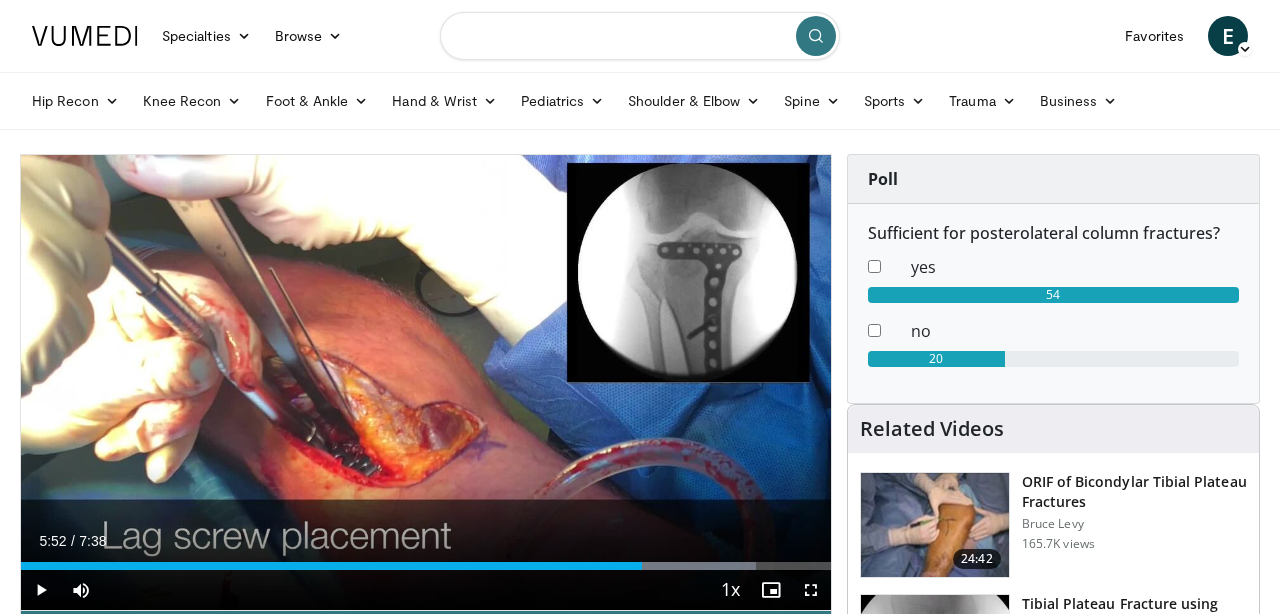 click at bounding box center [640, 36] 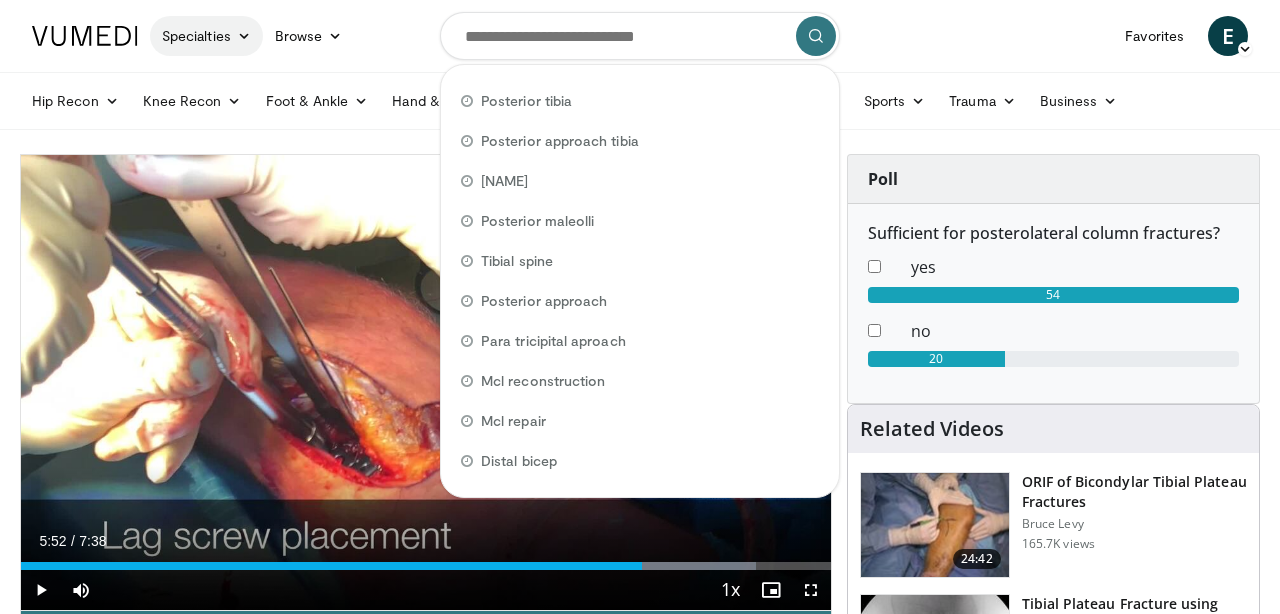 click on "Specialties" at bounding box center (206, 36) 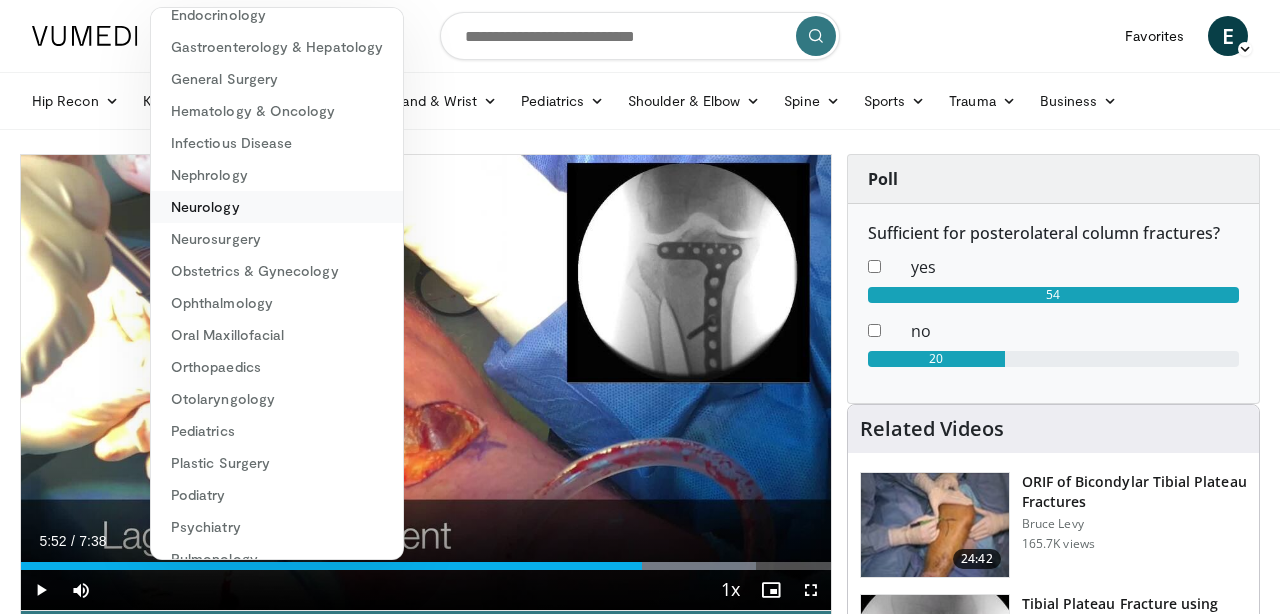scroll, scrollTop: 274, scrollLeft: 0, axis: vertical 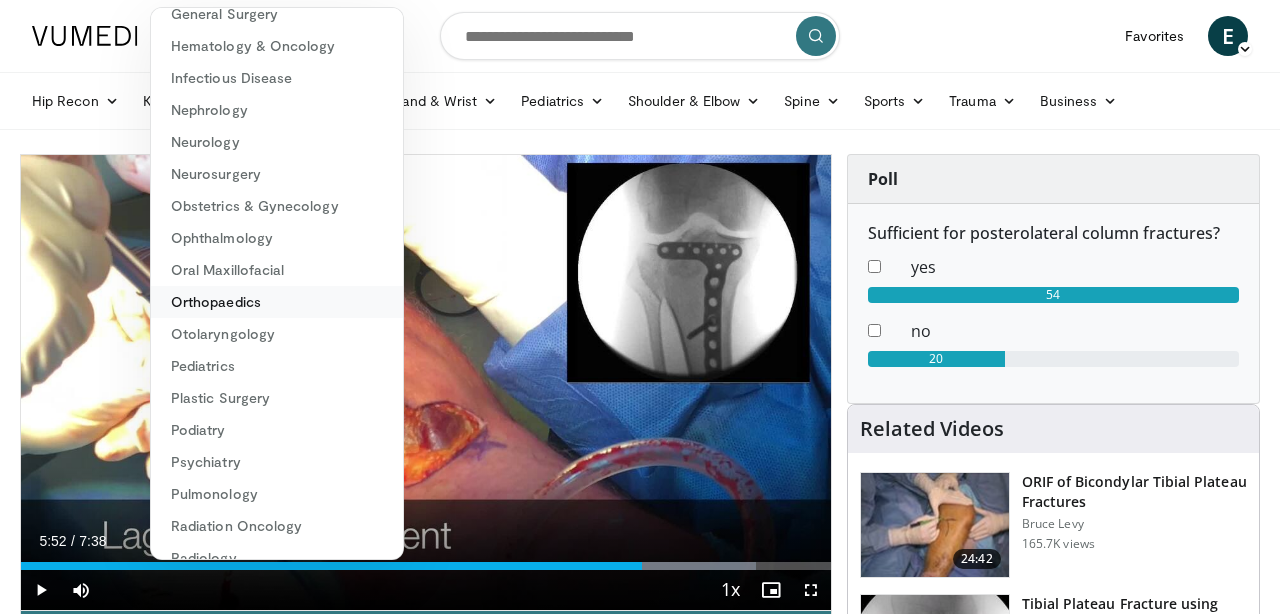 click on "Orthopaedics" at bounding box center (277, 302) 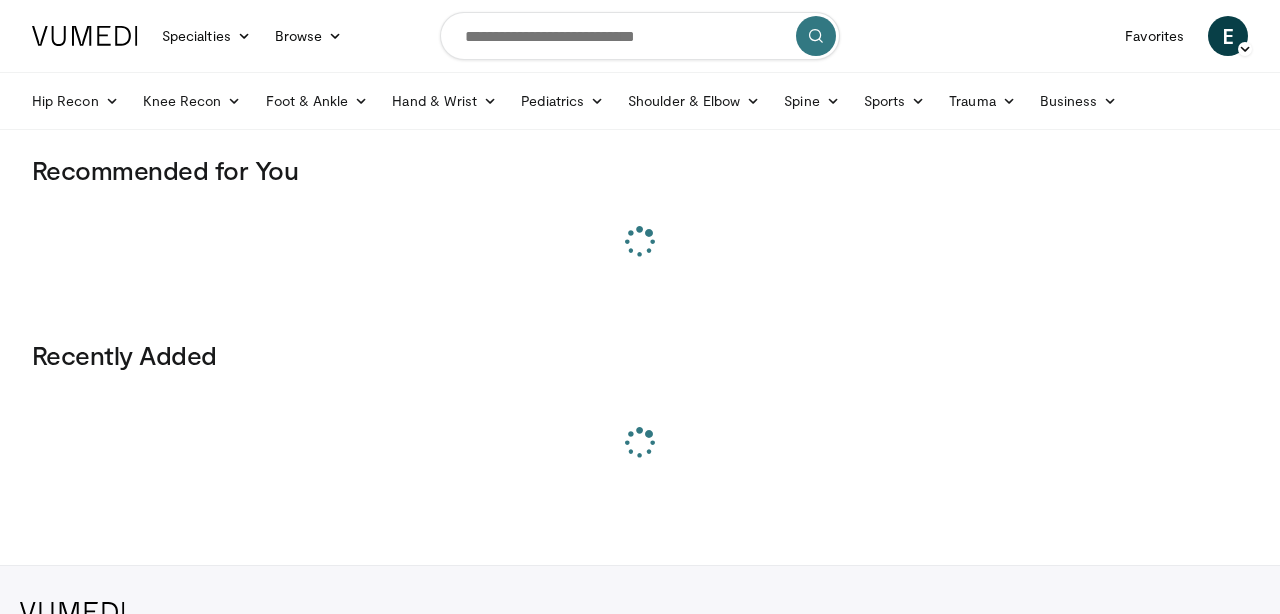 scroll, scrollTop: 0, scrollLeft: 0, axis: both 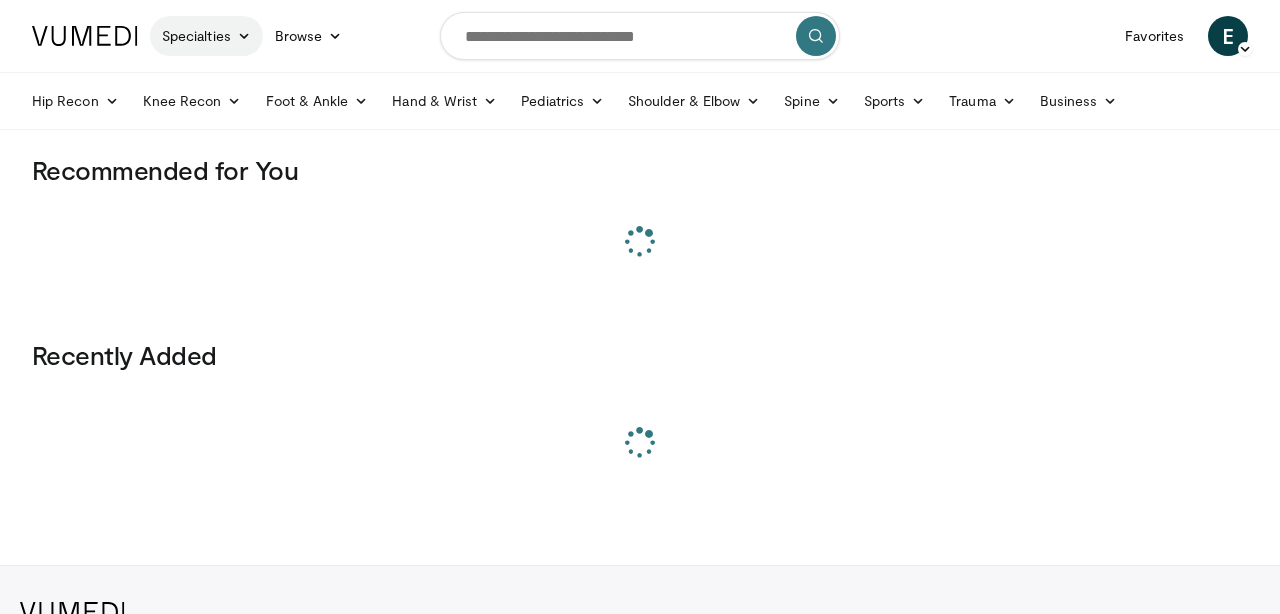 click on "Specialties" at bounding box center (206, 36) 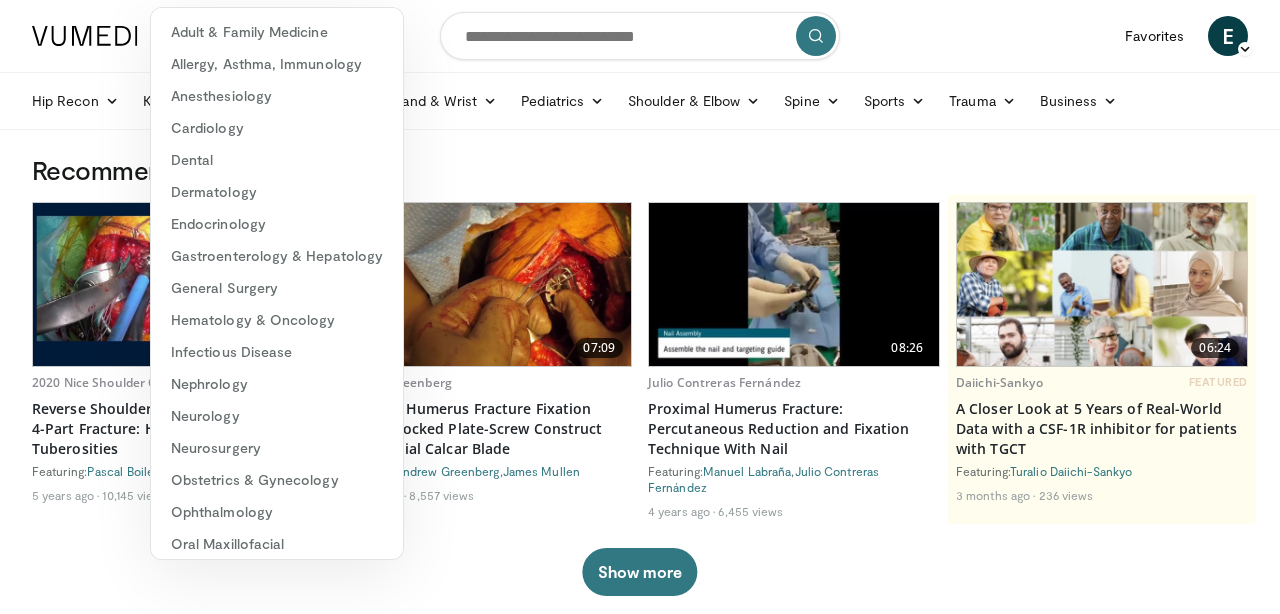 click on "Specialties
Adult & Family Medicine
Allergy, Asthma, Immunology
Anesthesiology
Cardiology
Dental
Dermatology
Endocrinology
Gastroenterology & Hepatology
General Surgery
Hematology & Oncology
Infectious Disease
Nephrology
Neurology
Neurosurgery
Obstetrics & Gynecology
Ophthalmology
Oral Maxillofacial
Orthopaedics
Otolaryngology
Pediatrics
Plastic Surgery
Podiatry
Psychiatry
Pulmonology
Radiation Oncology
Radiology
Rheumatology
Urology
Browse
E" at bounding box center (640, 36) 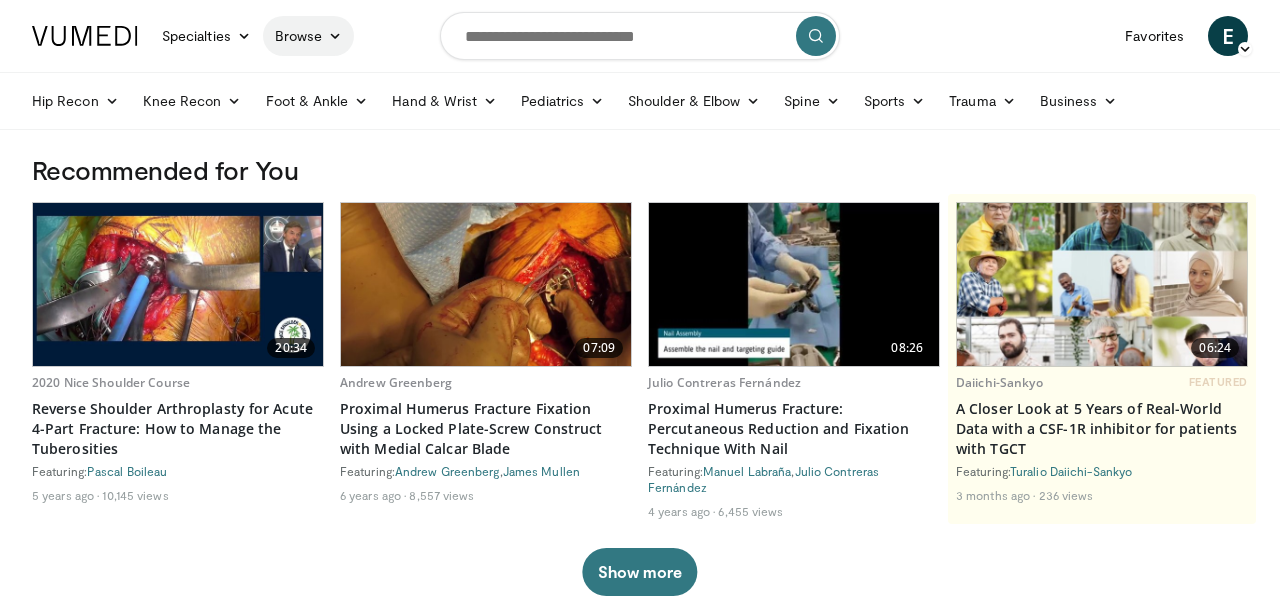 click on "Browse" at bounding box center [309, 36] 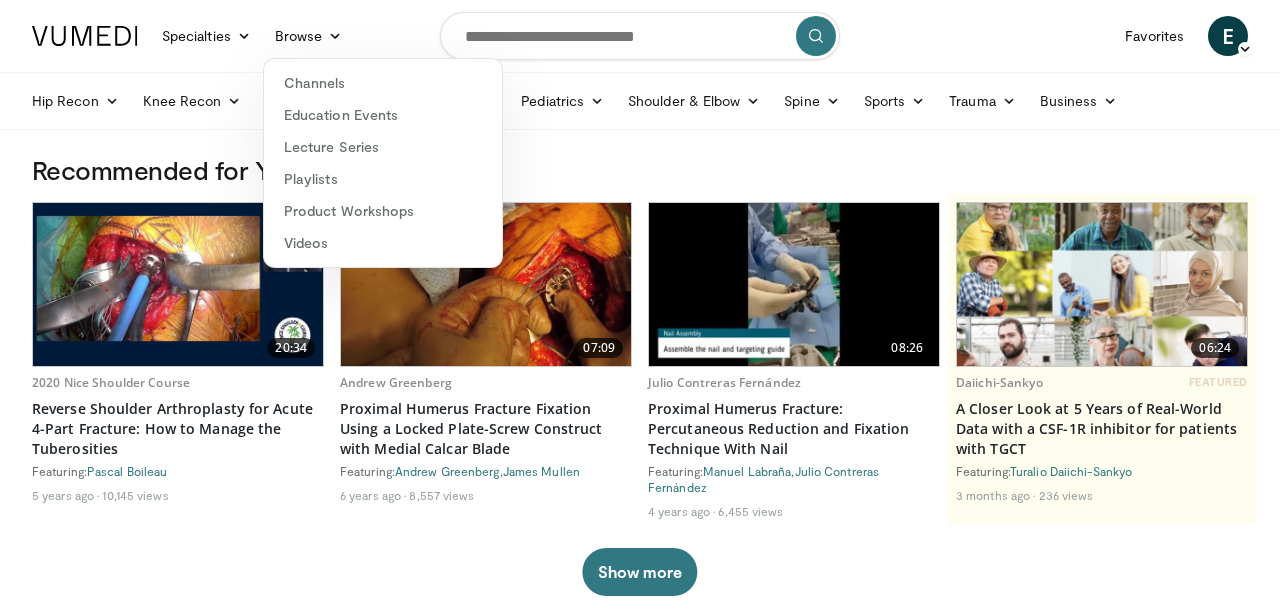 click on "Specialties
Adult & Family Medicine
Allergy, Asthma, Immunology
Anesthesiology
Cardiology
Dental
Dermatology
Endocrinology
Gastroenterology & Hepatology
General Surgery
Hematology & Oncology
Infectious Disease
Nephrology
Neurology
Neurosurgery
Obstetrics & Gynecology
Ophthalmology
Oral Maxillofacial
Orthopaedics
Otolaryngology
Pediatrics
Plastic Surgery
Podiatry
Psychiatry
Pulmonology
Radiation Oncology
Radiology
Rheumatology
Urology
Browse
E" at bounding box center [640, 36] 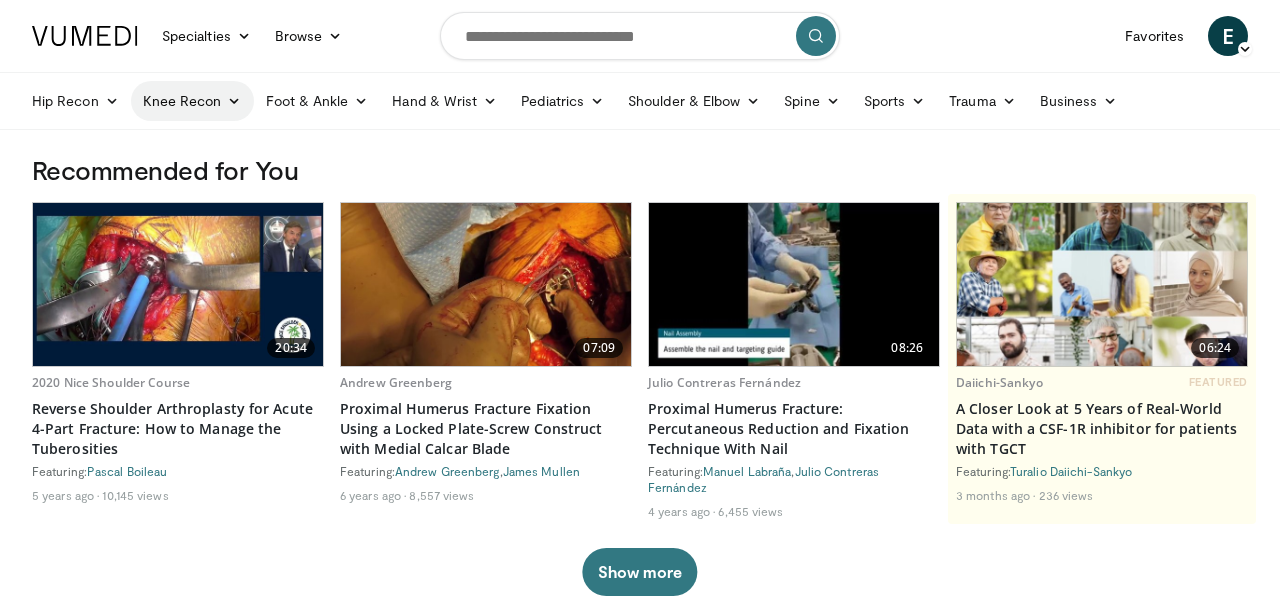click on "Knee Recon" at bounding box center [192, 101] 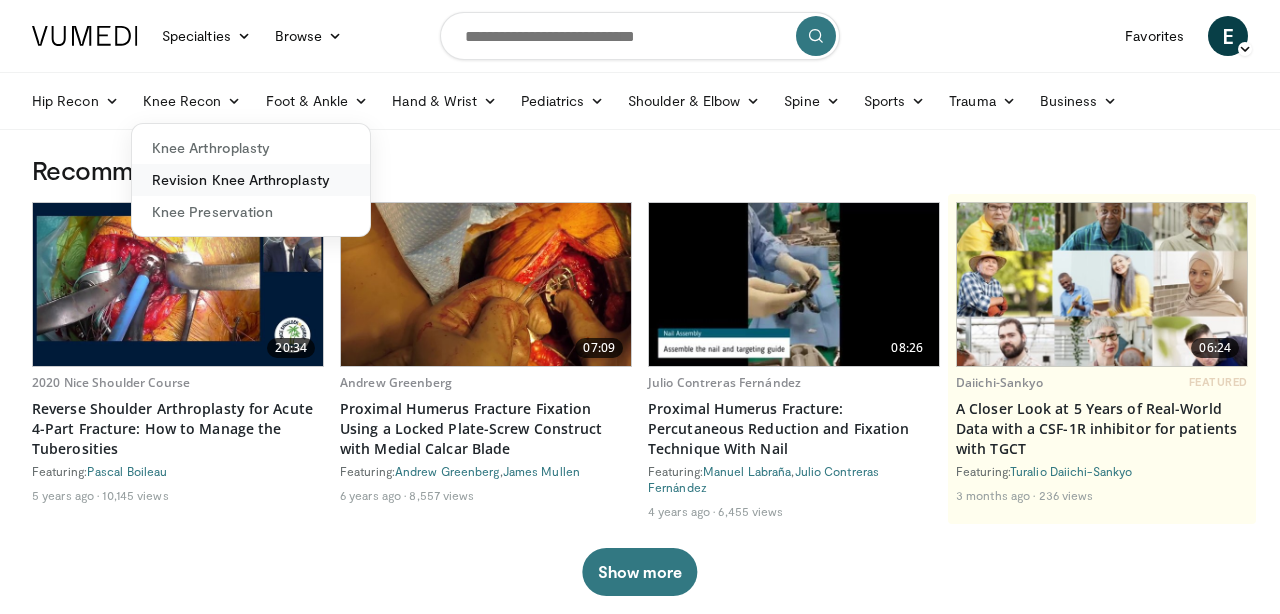 click on "Revision Knee Arthroplasty" at bounding box center (251, 180) 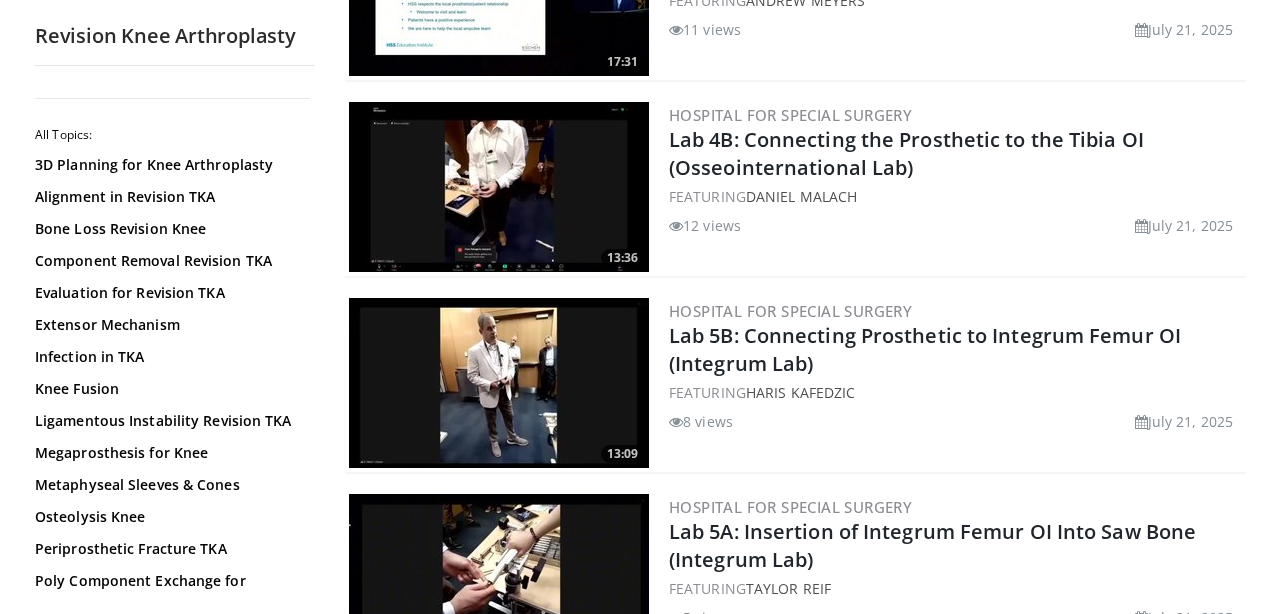 scroll, scrollTop: 1700, scrollLeft: 0, axis: vertical 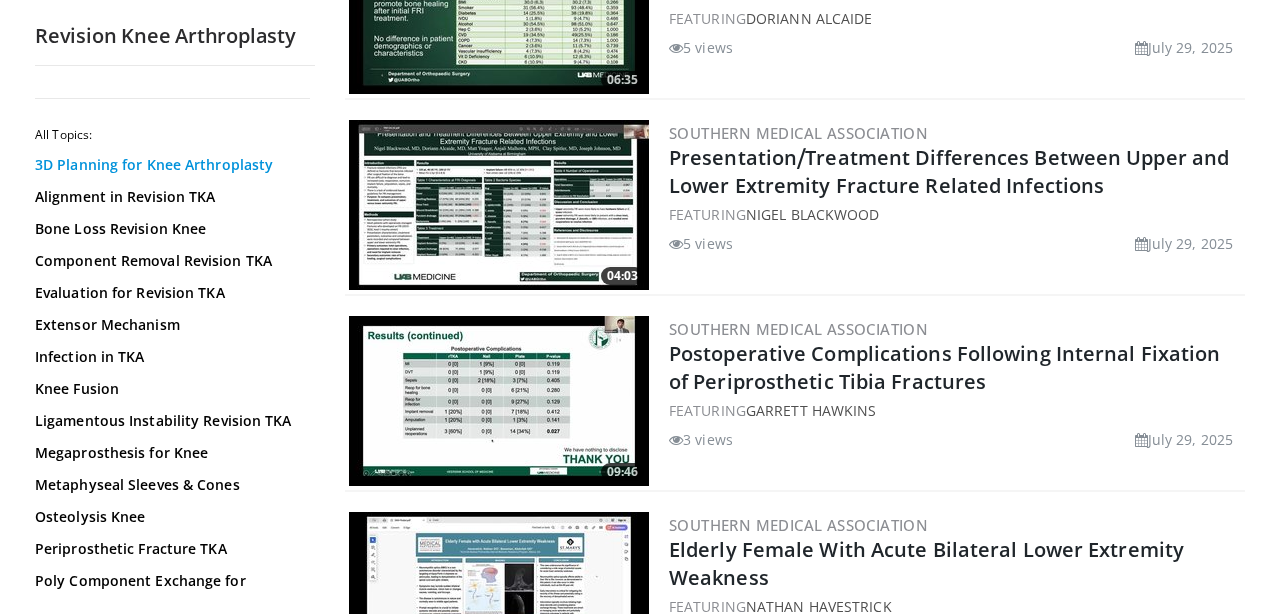 click on "3D Planning for Knee Arthroplasty" at bounding box center [170, 165] 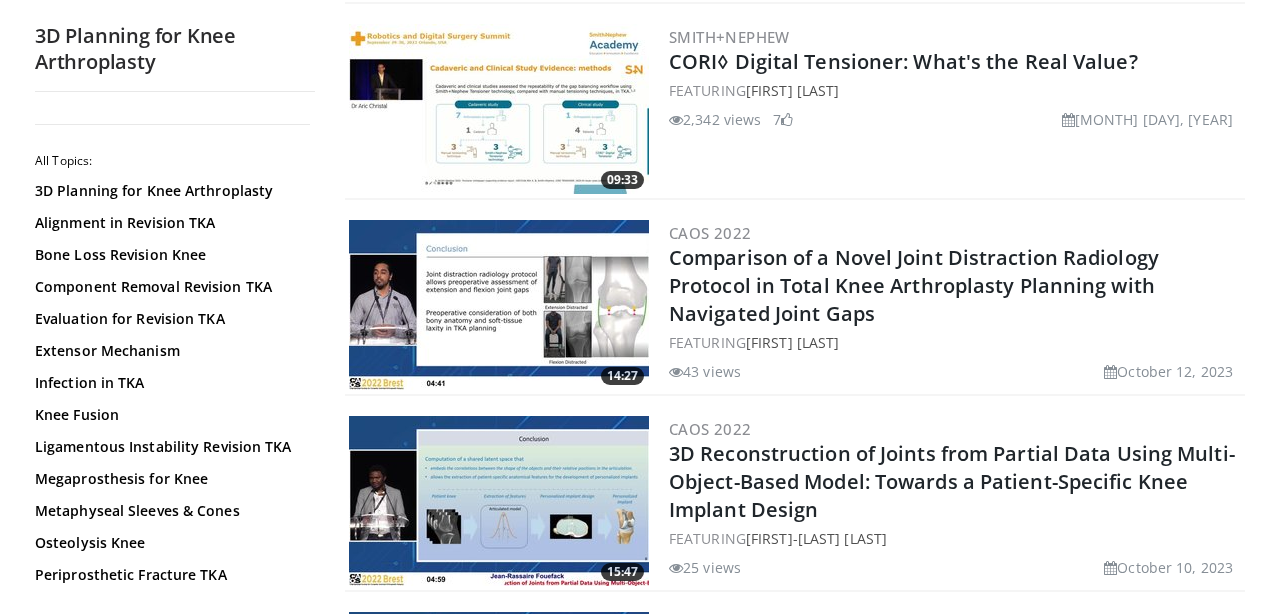 scroll, scrollTop: 3350, scrollLeft: 0, axis: vertical 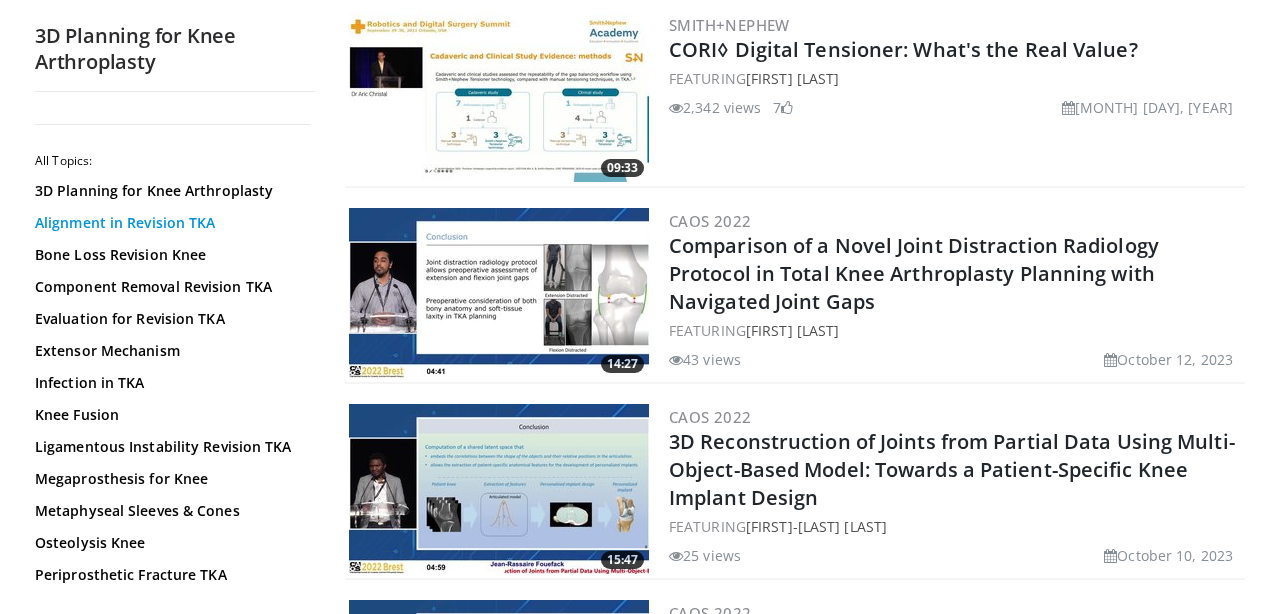 click on "Alignment in Revision TKA" at bounding box center [170, 223] 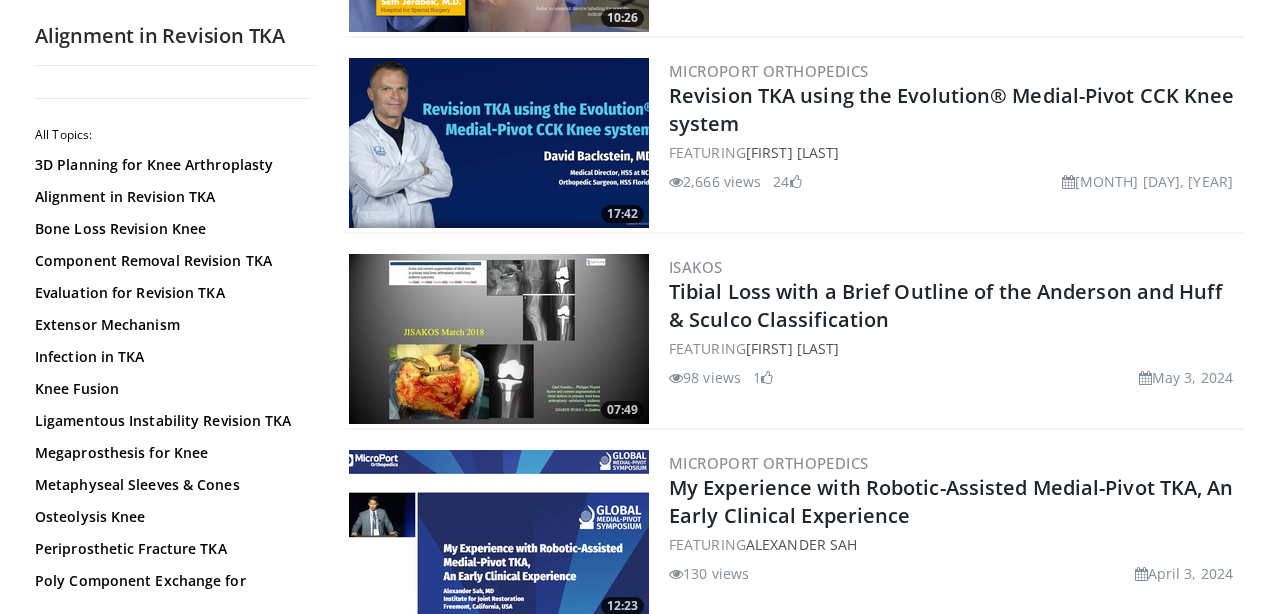 scroll, scrollTop: 373, scrollLeft: 0, axis: vertical 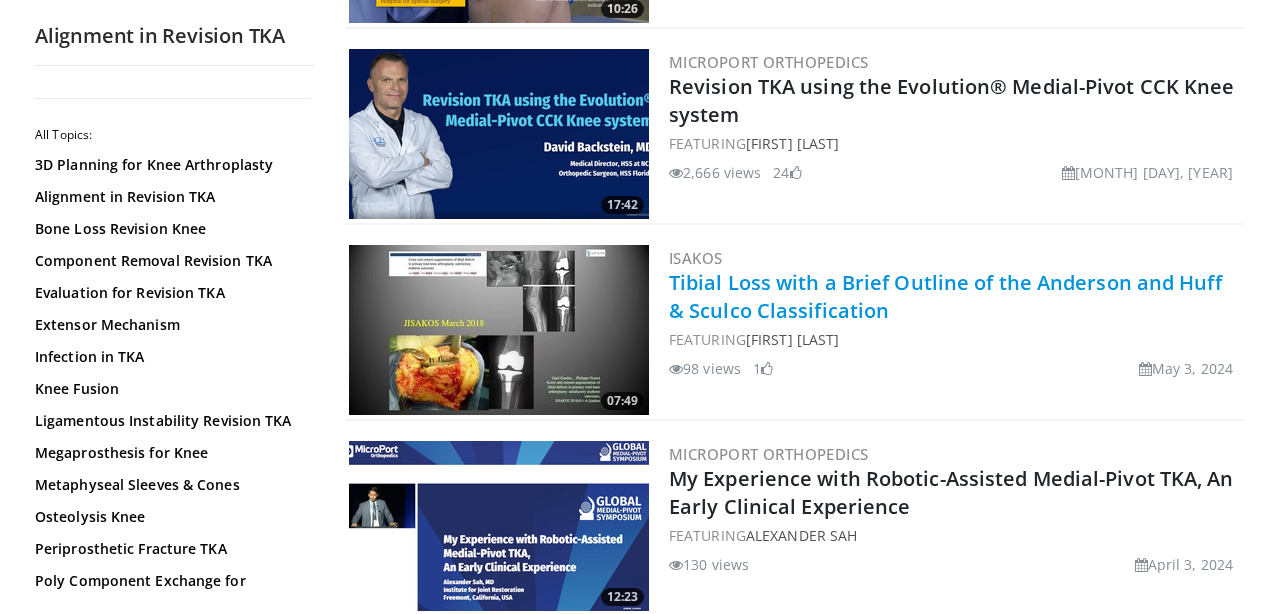 click on "Tibial Loss with a Brief Outline of the Anderson and Huff & Sculco Classification" at bounding box center [945, 296] 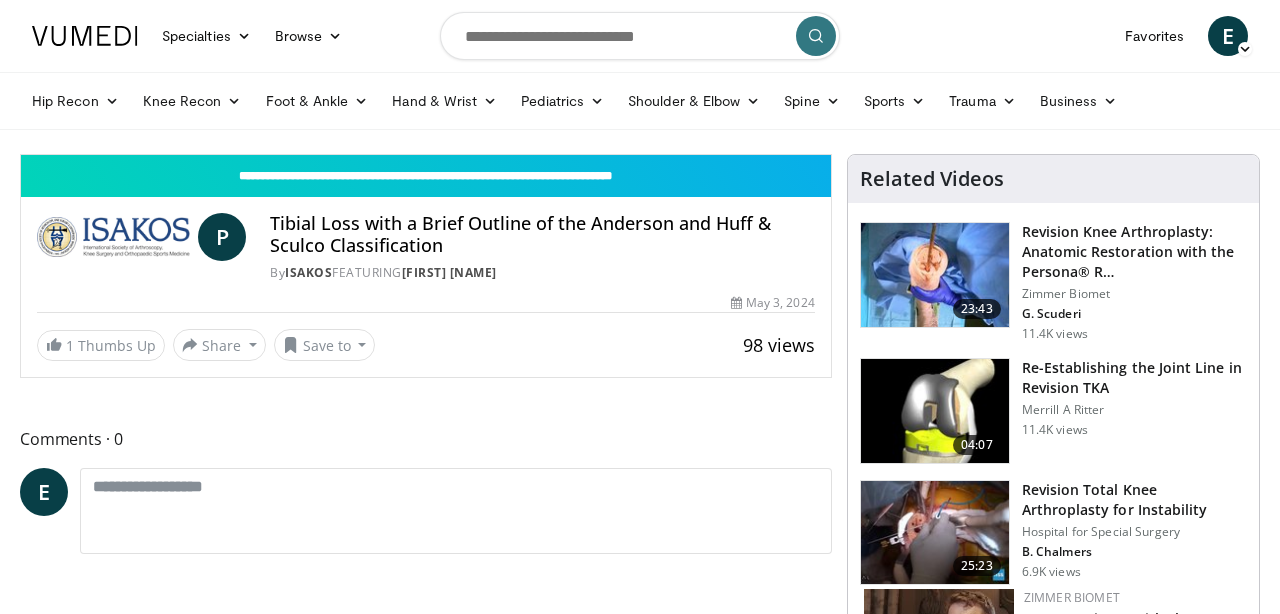 scroll, scrollTop: 0, scrollLeft: 0, axis: both 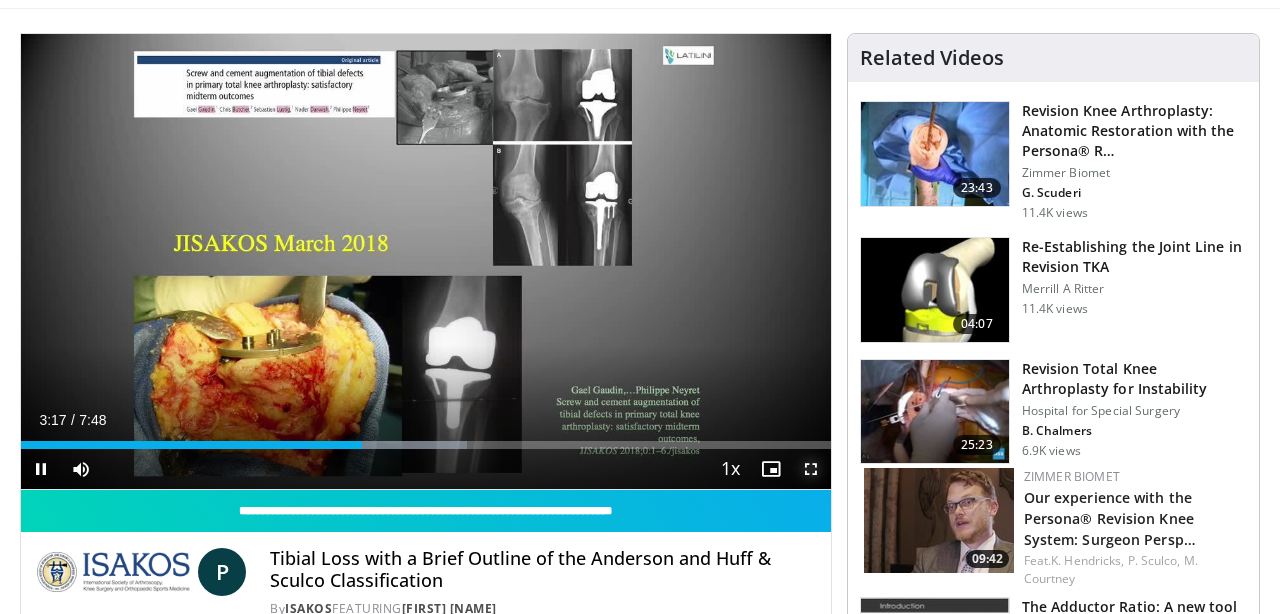 click at bounding box center (811, 469) 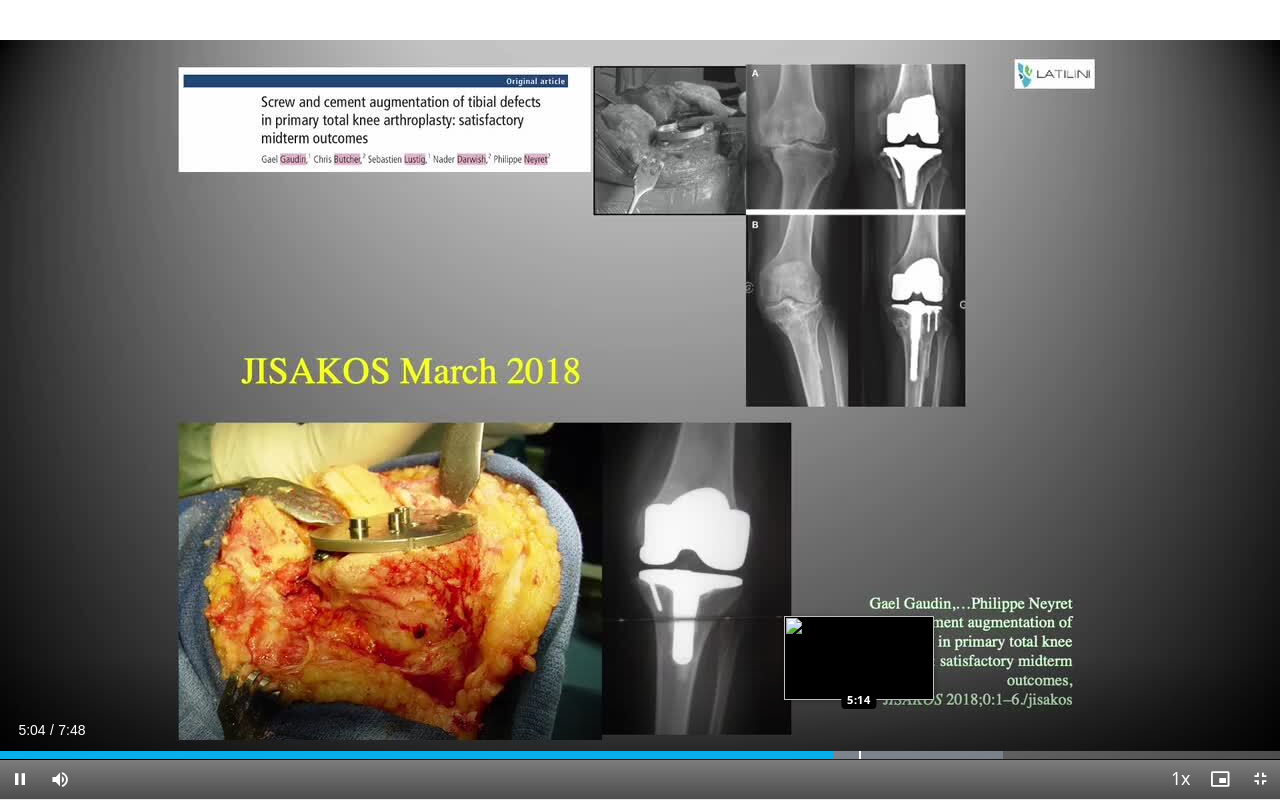 click at bounding box center [860, 755] 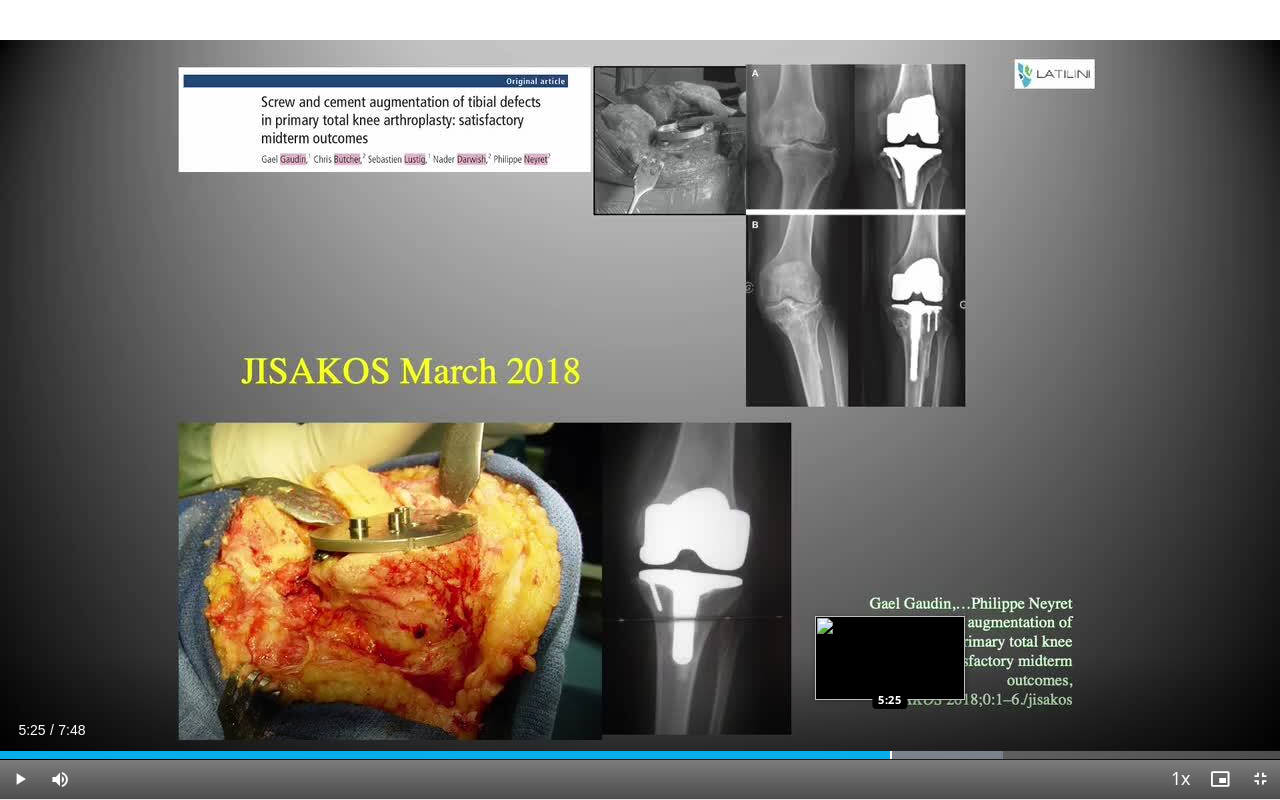 click at bounding box center [891, 755] 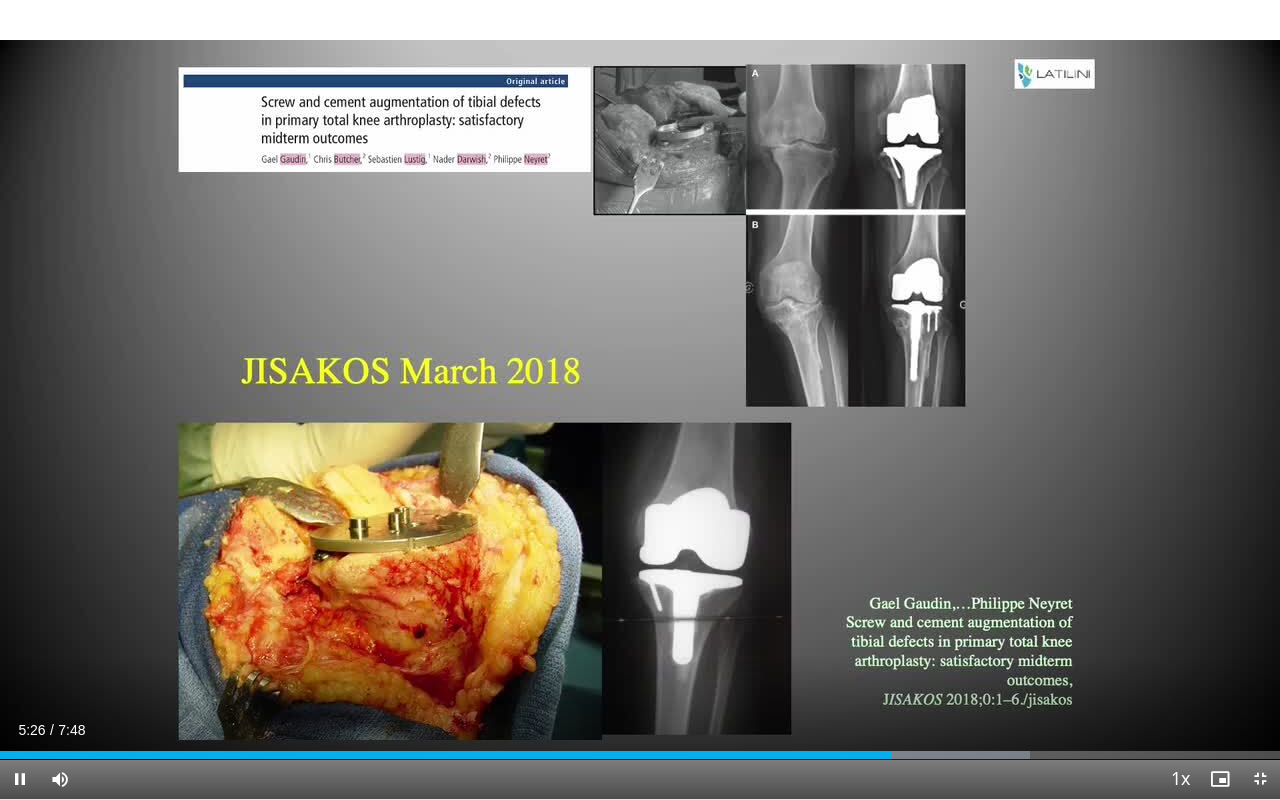 click on "Current Time  5:26 / Duration  7:48 Pause Skip Backward Skip Forward Mute Loaded :  80.50% 5:26 5:29 Stream Type  LIVE Seek to live, currently behind live LIVE   1x Playback Rate 0.5x 0.75x 1x , selected 1.25x 1.5x 1.75x 2x Chapters Chapters Descriptions descriptions off , selected Captions captions settings , opens captions settings dialog captions off , selected Audio Track en (Main) , selected Exit Fullscreen Enable picture-in-picture mode" at bounding box center [640, 779] 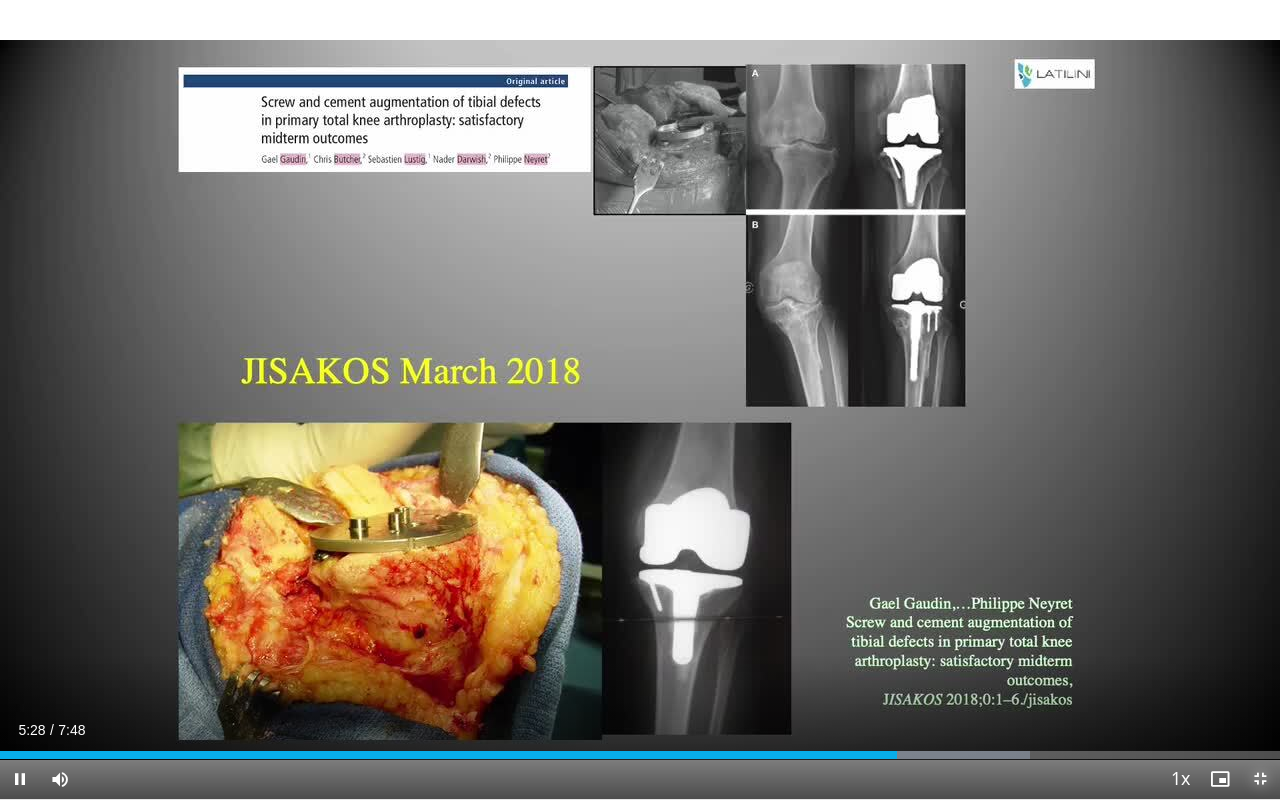 click at bounding box center [1260, 779] 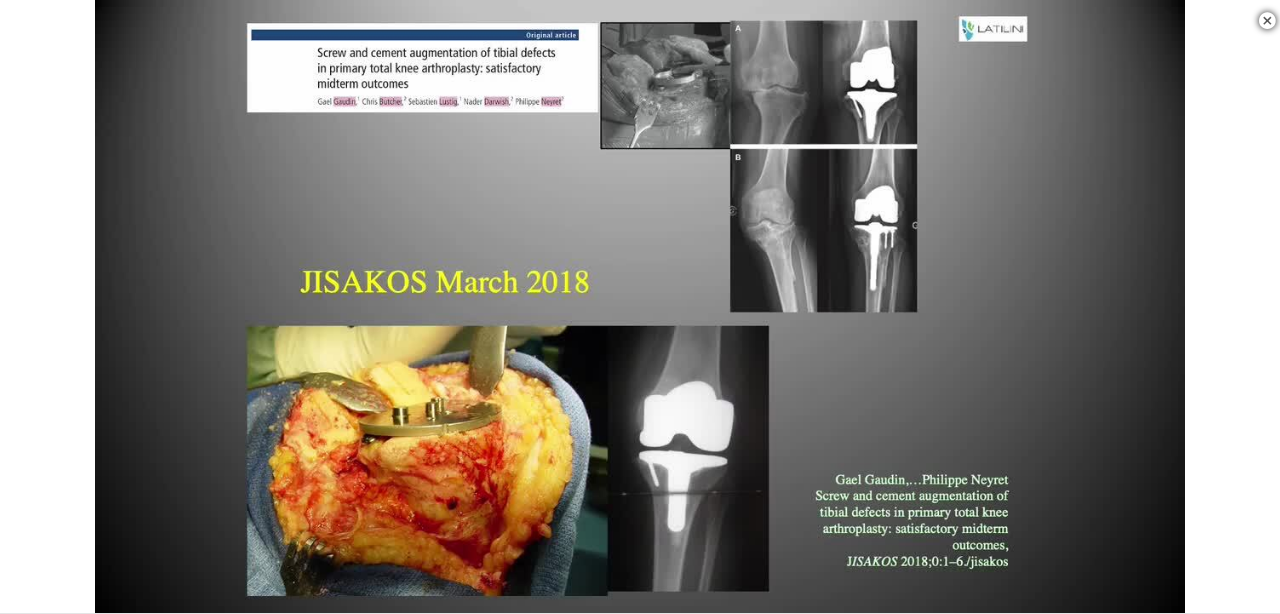 scroll, scrollTop: 574, scrollLeft: 0, axis: vertical 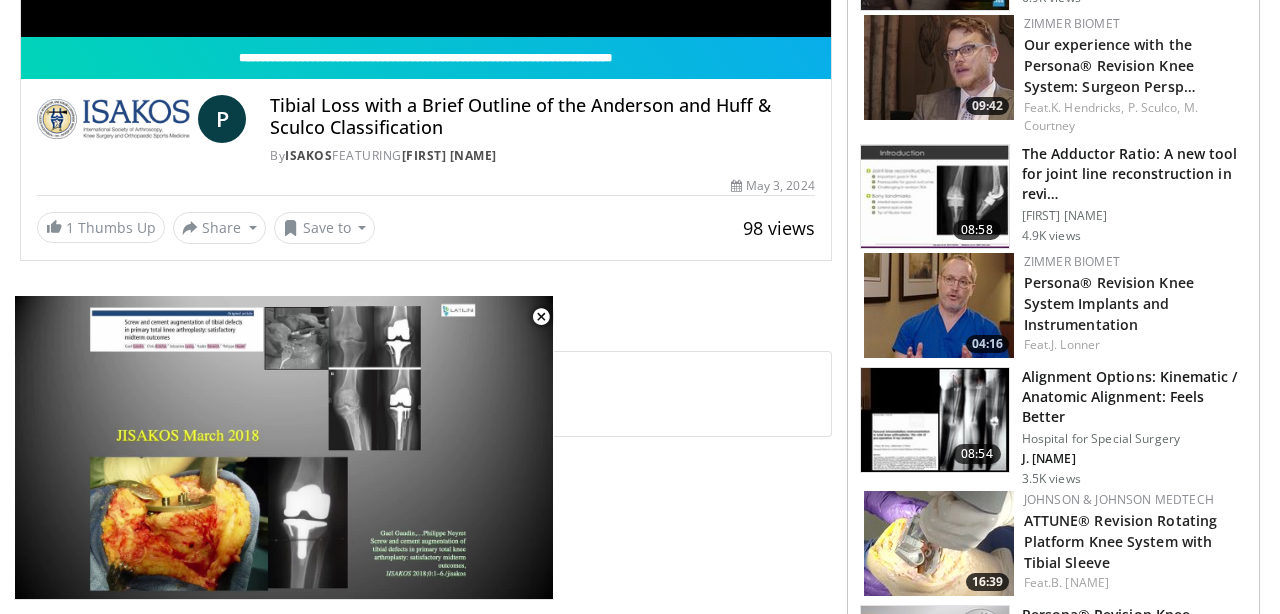 click on "**********" at bounding box center (433, 819) 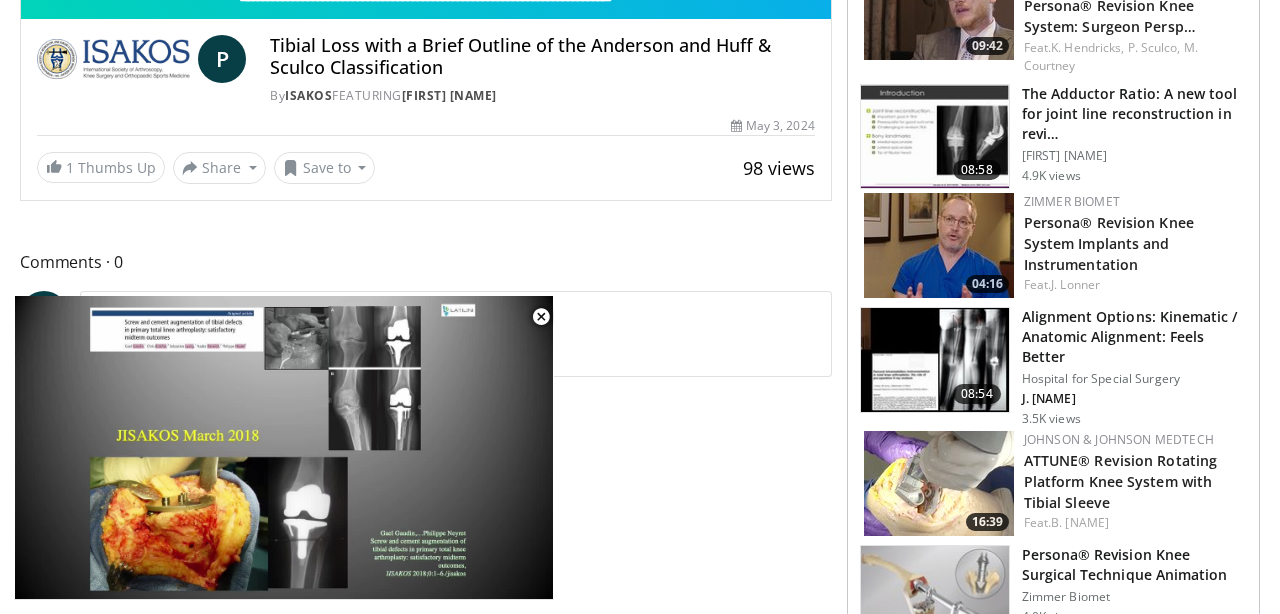 scroll, scrollTop: 635, scrollLeft: 0, axis: vertical 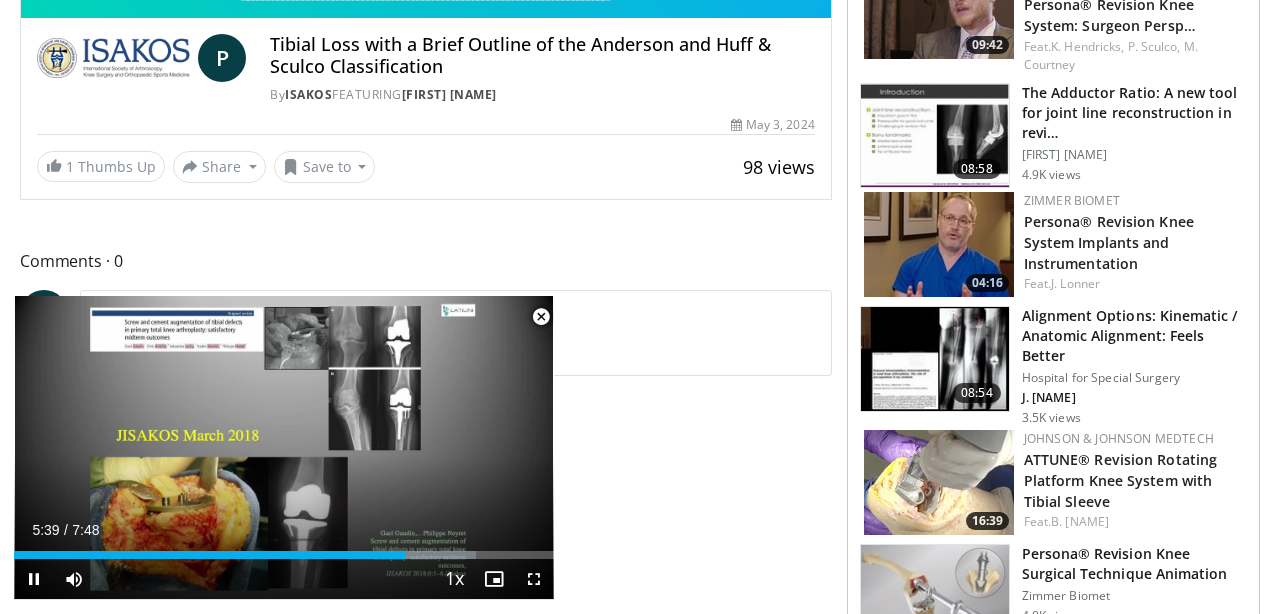 click at bounding box center (541, 317) 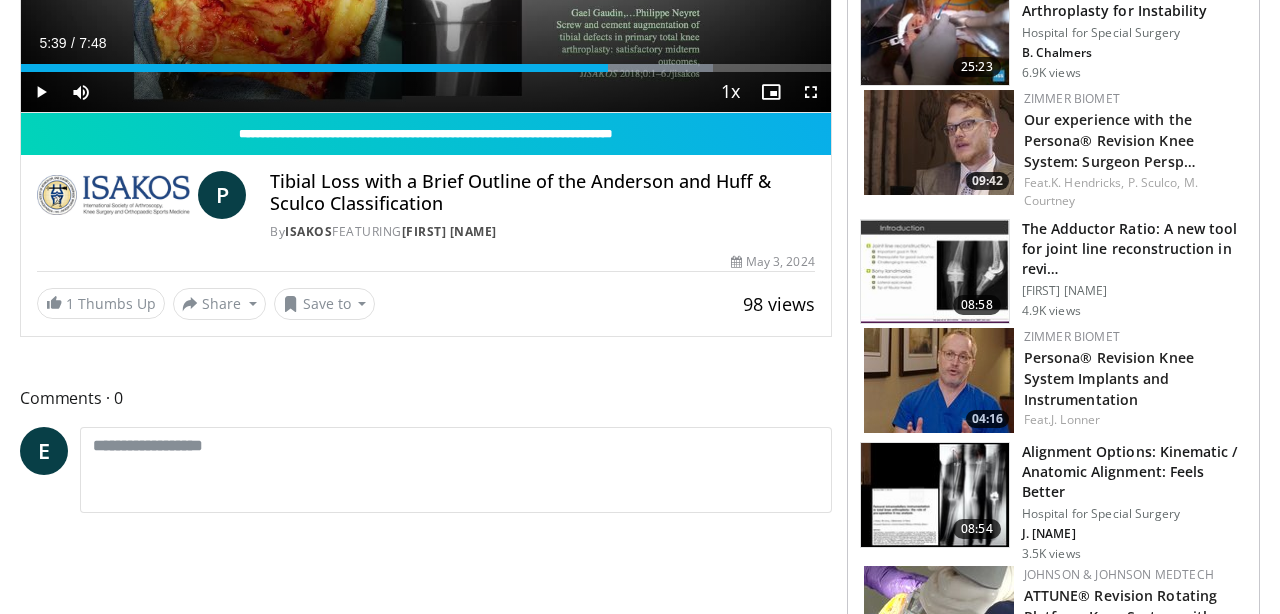 scroll, scrollTop: 0, scrollLeft: 0, axis: both 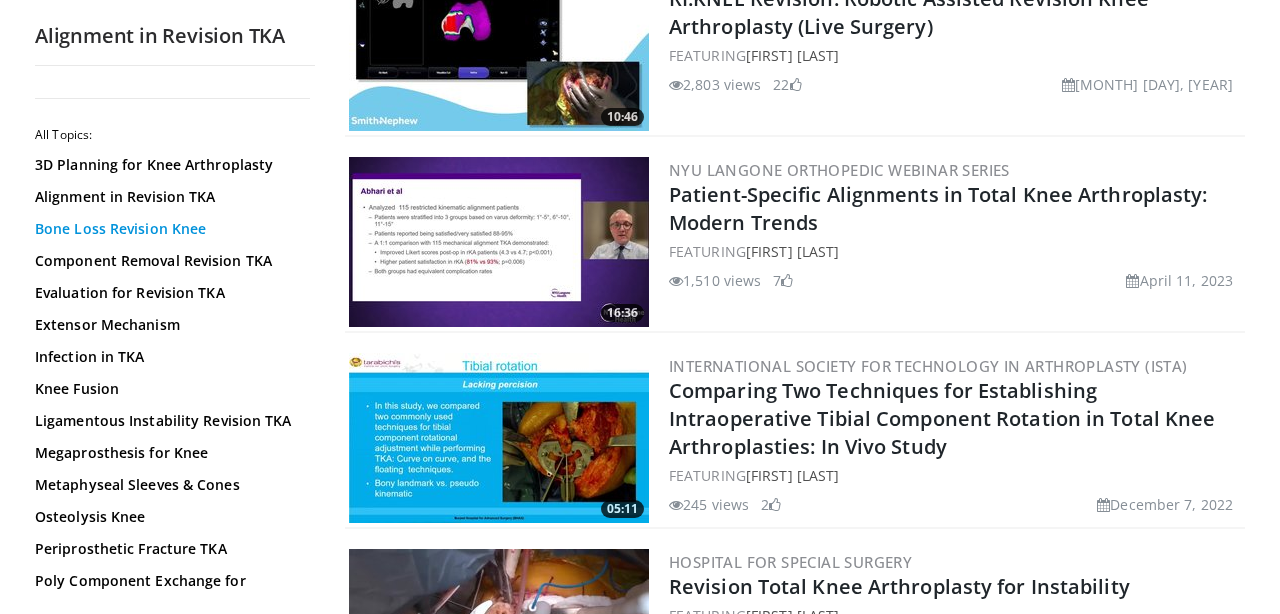 click on "Bone Loss Revision Knee" at bounding box center (170, 229) 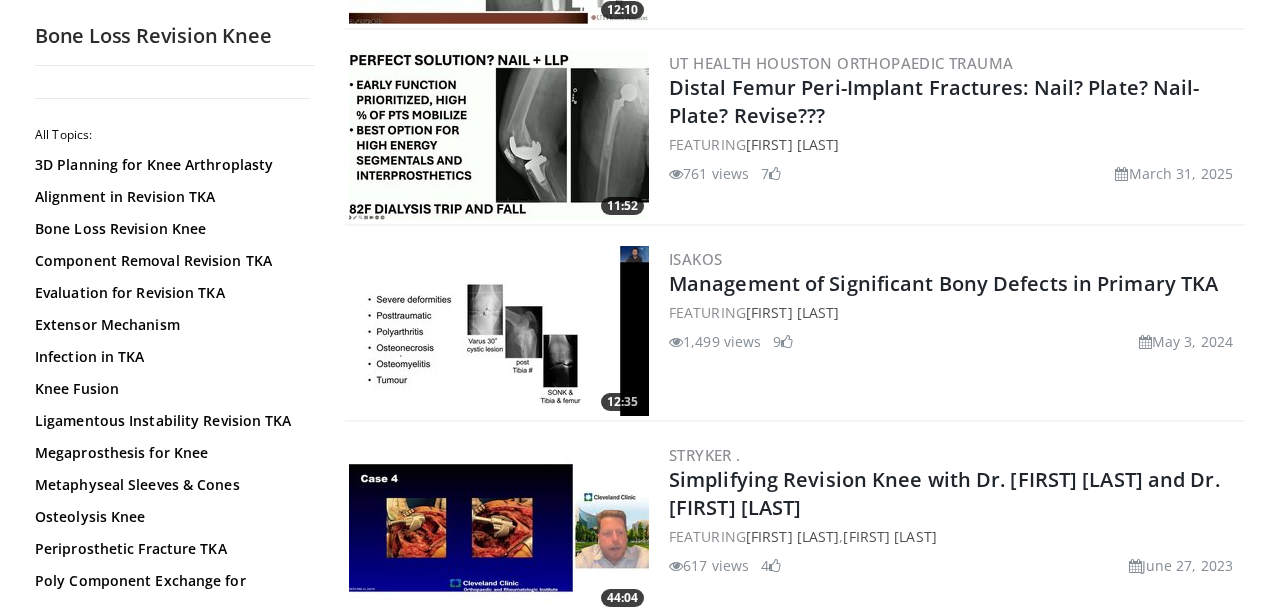 scroll, scrollTop: 553, scrollLeft: 0, axis: vertical 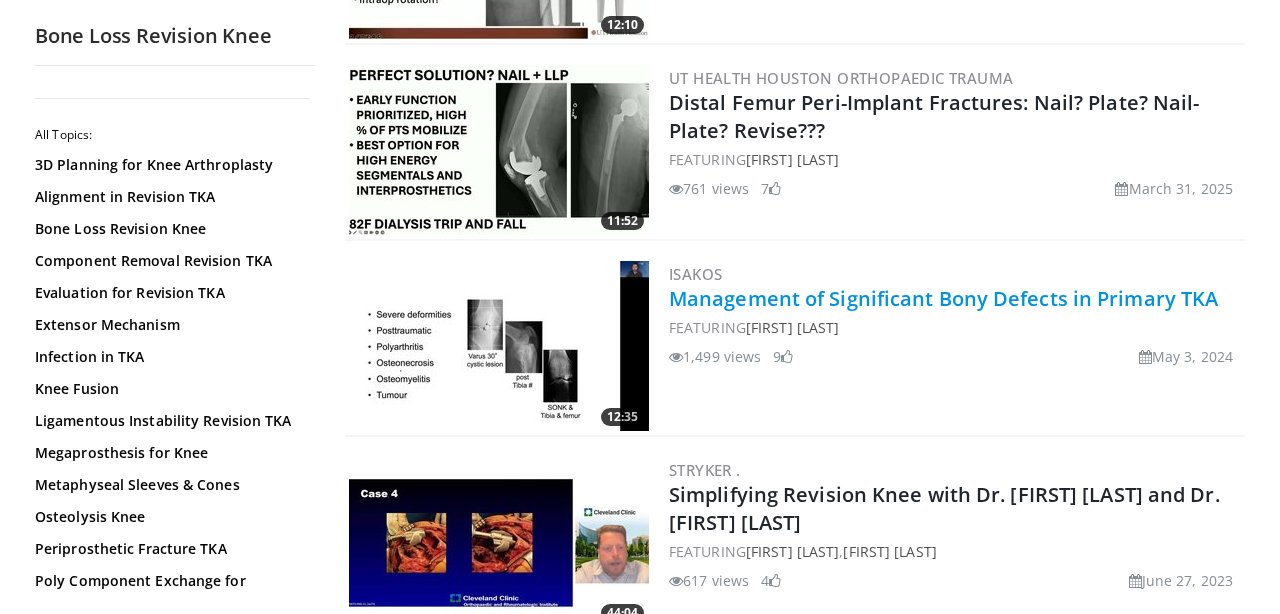click on "Management of Significant Bony Defects in Primary TKA" at bounding box center (943, 298) 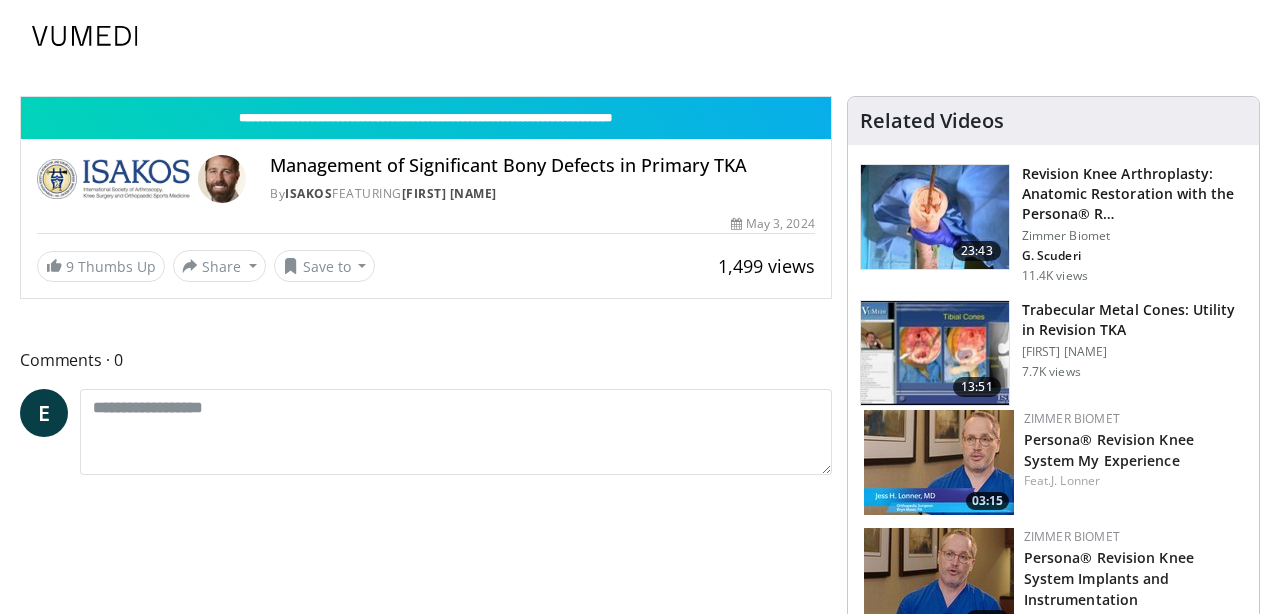scroll, scrollTop: 0, scrollLeft: 0, axis: both 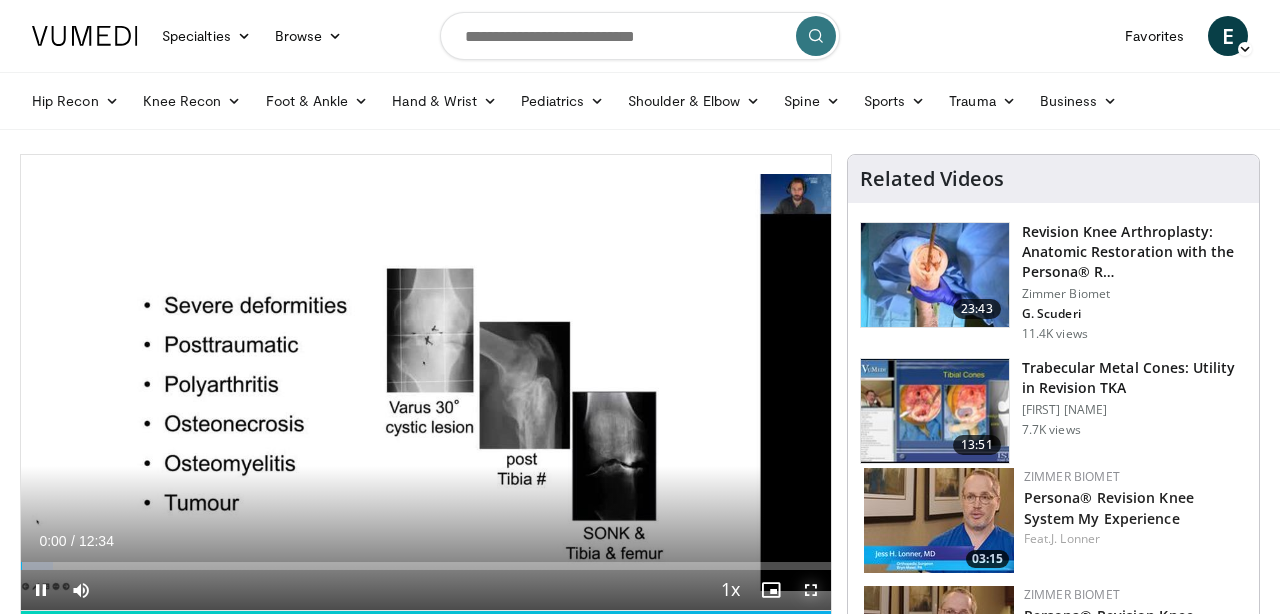 click at bounding box center [811, 590] 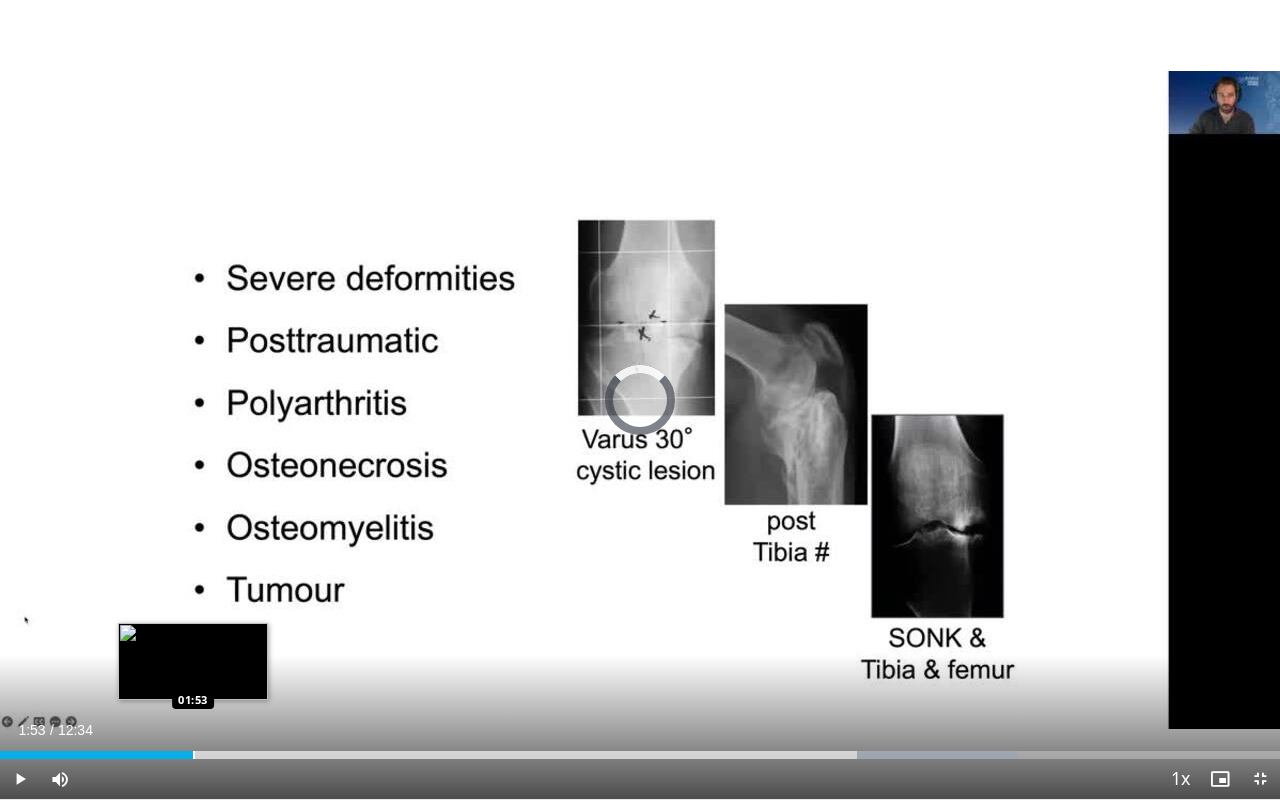 click at bounding box center [194, 755] 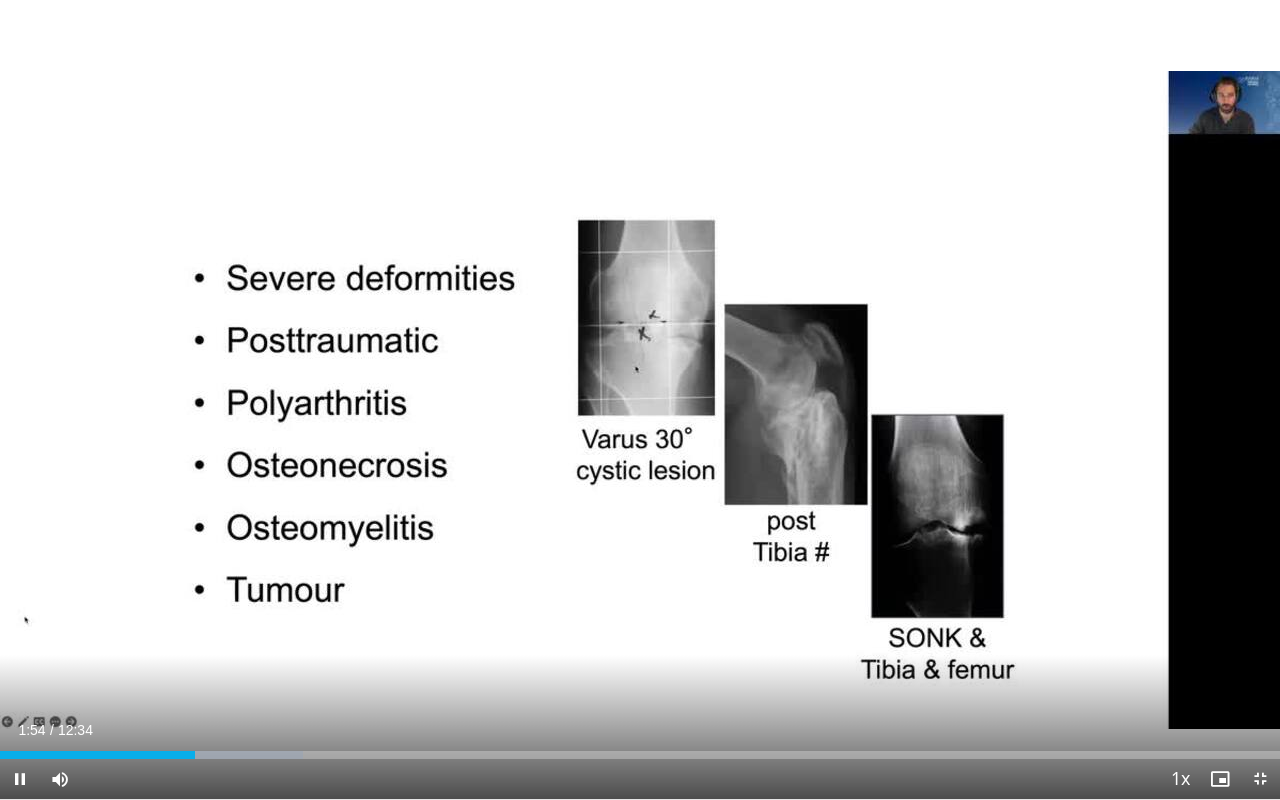 click on "Current Time  1:54 / Duration  12:34 Pause Skip Backward Skip Forward Mute Loaded :  23.65% 01:55 01:55 Stream Type  LIVE Seek to live, currently behind live LIVE   1x Playback Rate 0.5x 0.75x 1x , selected 1.25x 1.5x 1.75x 2x Chapters Chapters Descriptions descriptions off , selected Captions captions settings , opens captions settings dialog captions off , selected Audio Track en (Main) , selected Exit Fullscreen Enable picture-in-picture mode" at bounding box center [640, 779] 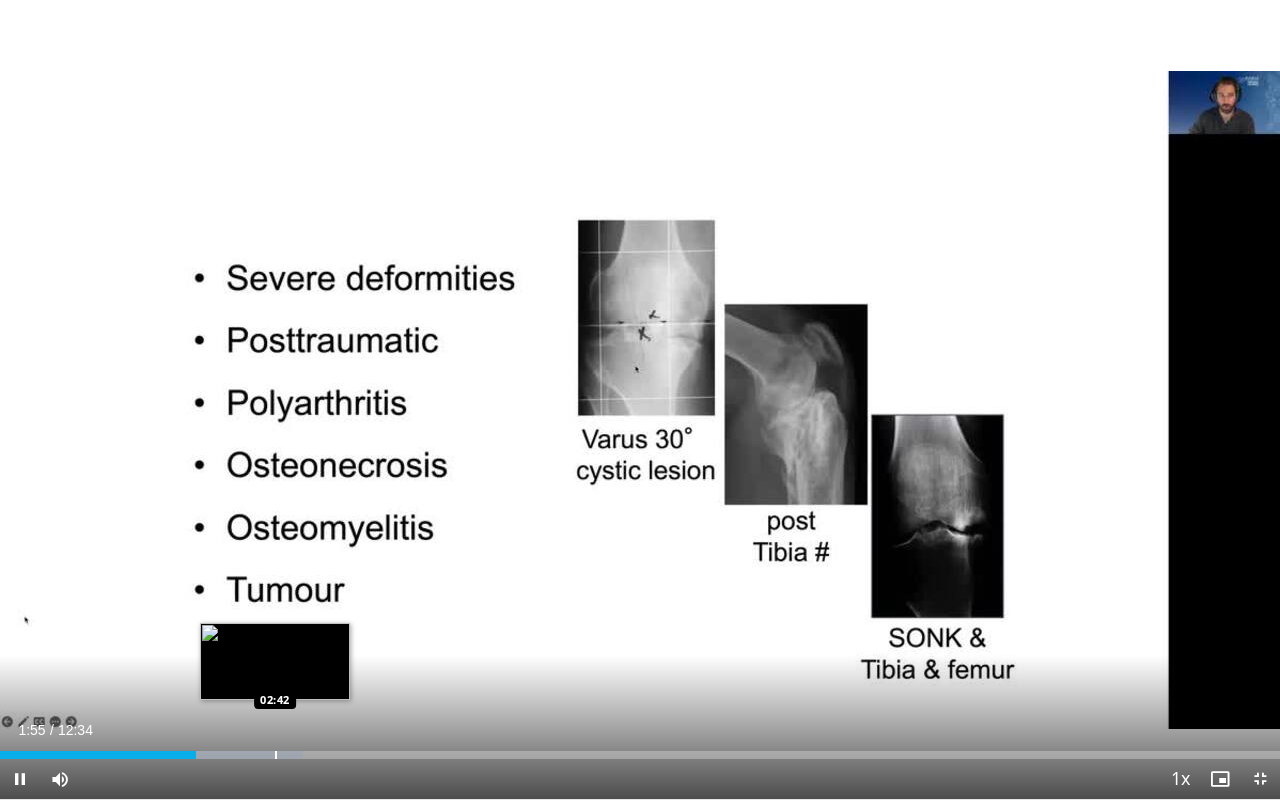 click at bounding box center [276, 755] 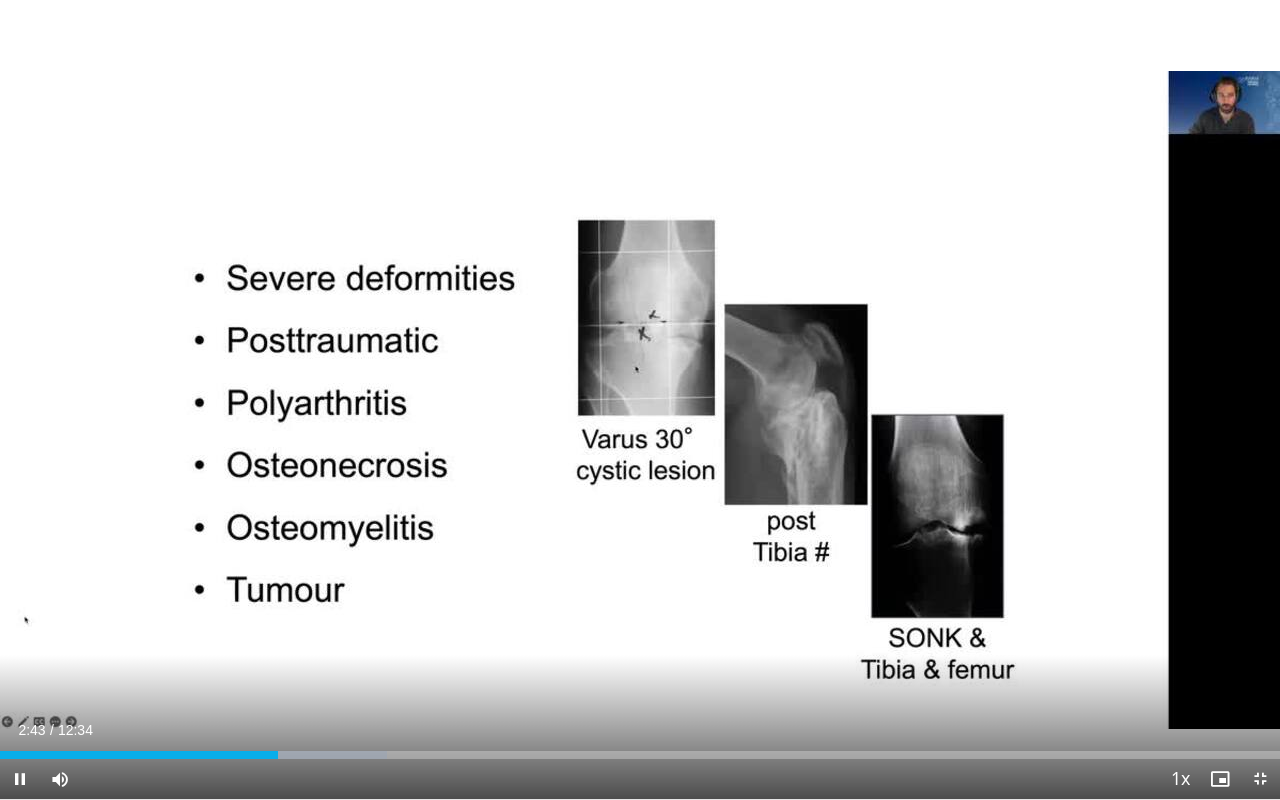 click on "Current Time  2:43 / Duration  12:34 Pause Skip Backward Skip Forward Mute Loaded :  30.22% 02:43 03:24 Stream Type  LIVE Seek to live, currently behind live LIVE   1x Playback Rate 0.5x 0.75x 1x , selected 1.25x 1.5x 1.75x 2x Chapters Chapters Descriptions descriptions off , selected Captions captions settings , opens captions settings dialog captions off , selected Audio Track en (Main) , selected Exit Fullscreen Enable picture-in-picture mode" at bounding box center (640, 779) 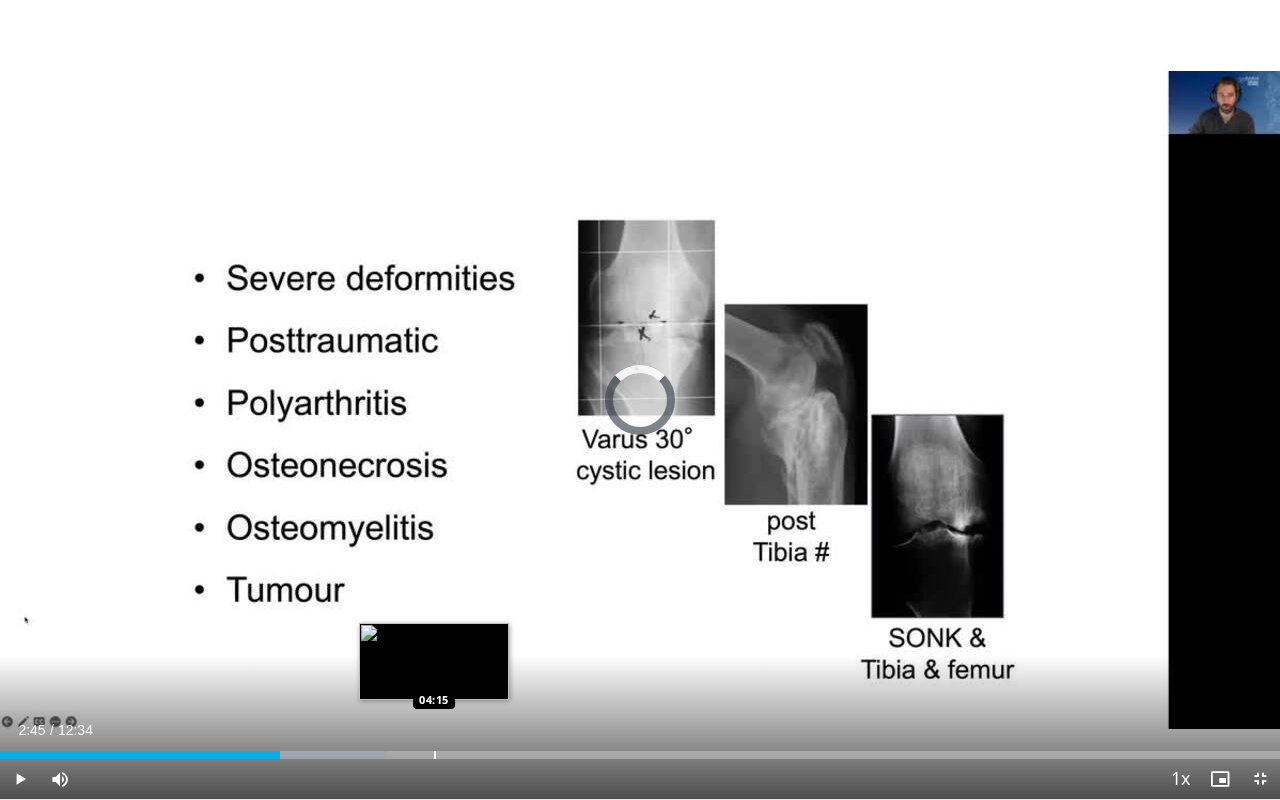 click at bounding box center [435, 755] 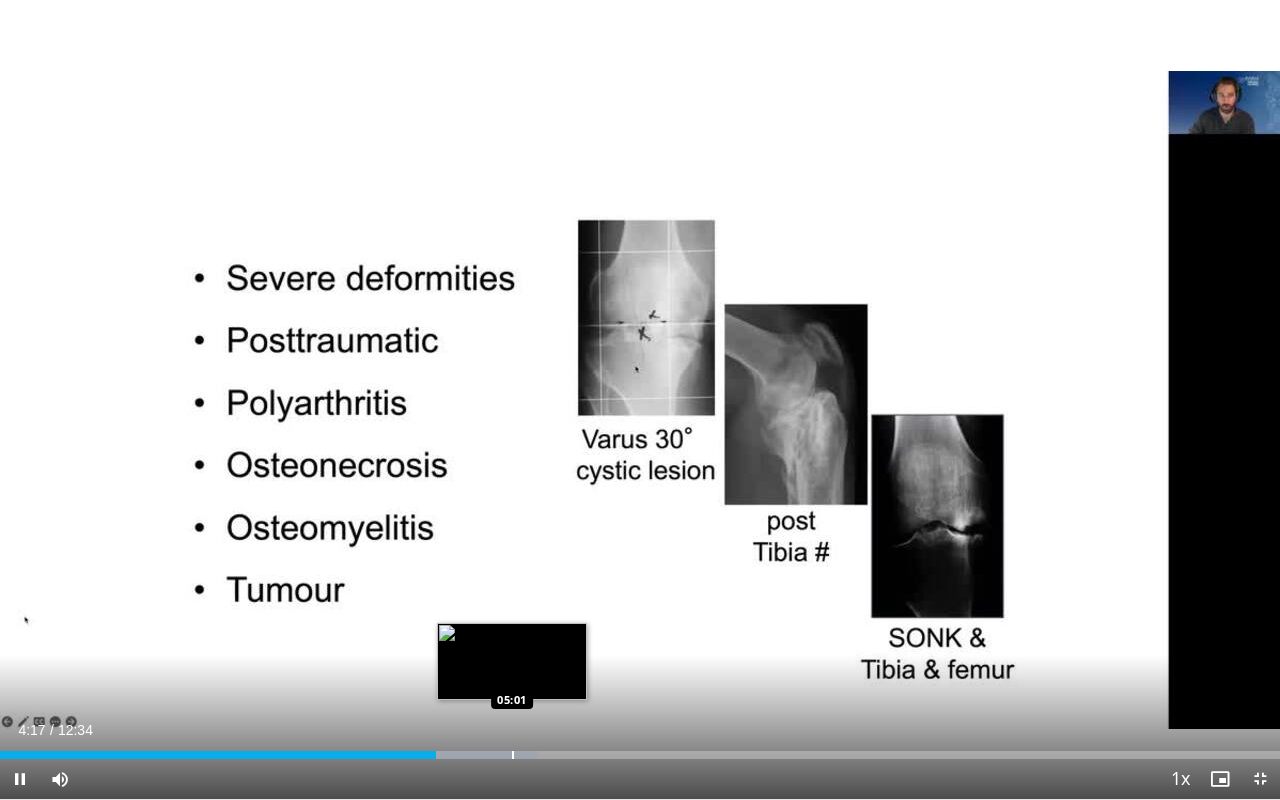 click at bounding box center (513, 755) 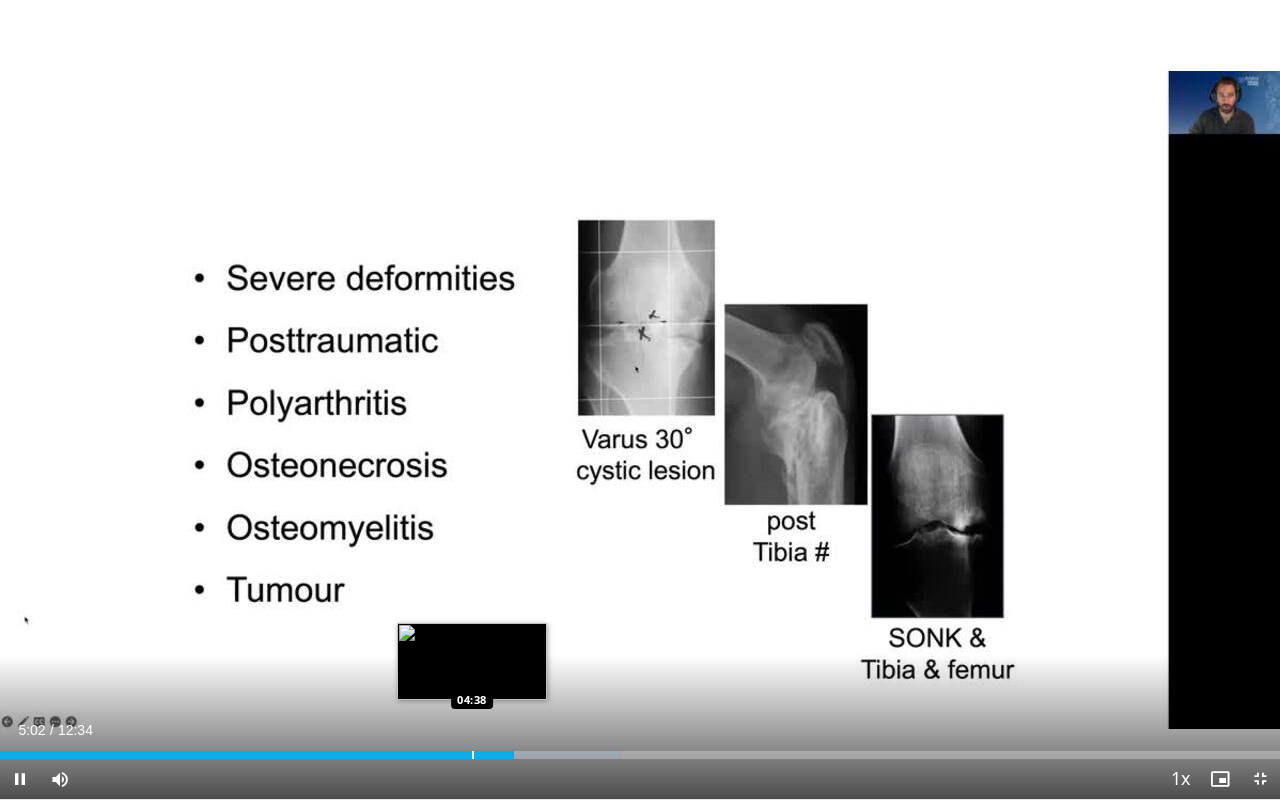 click at bounding box center [473, 755] 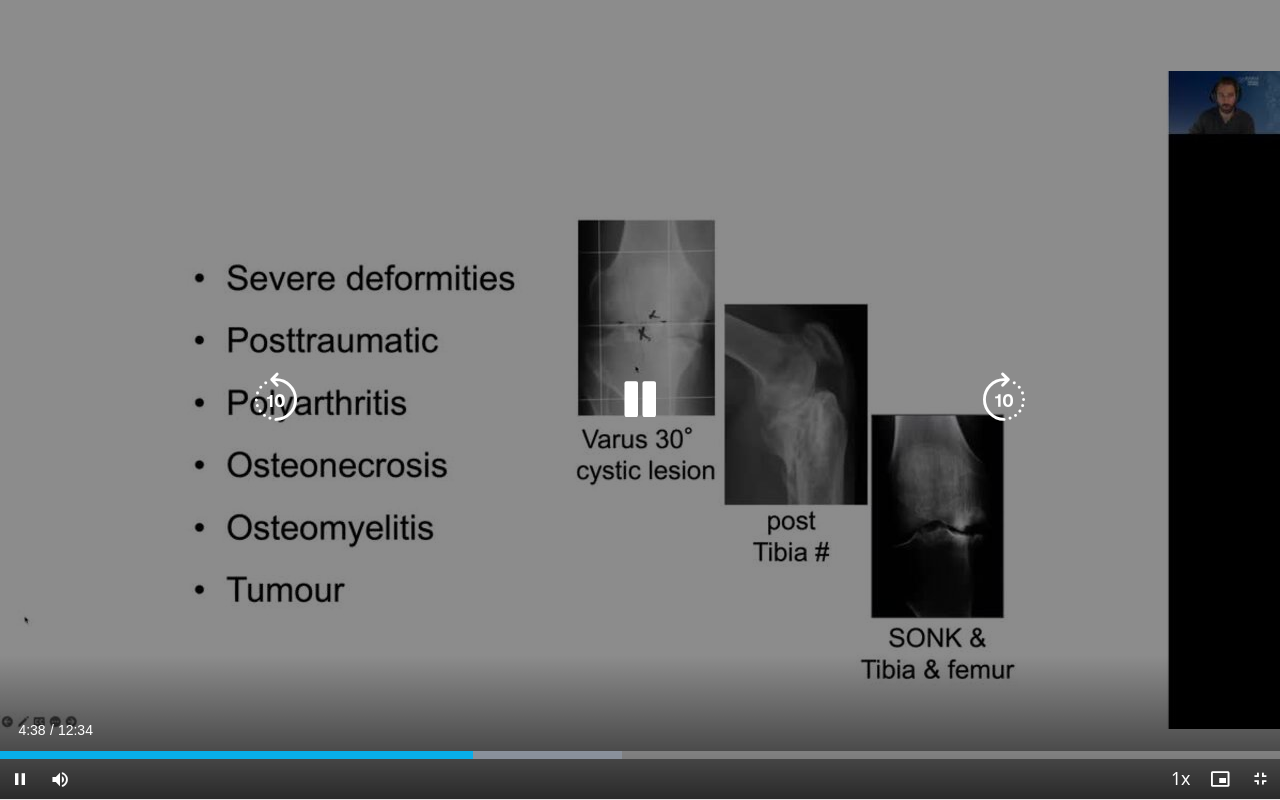 click on "10 seconds
Tap to unmute" at bounding box center [640, 399] 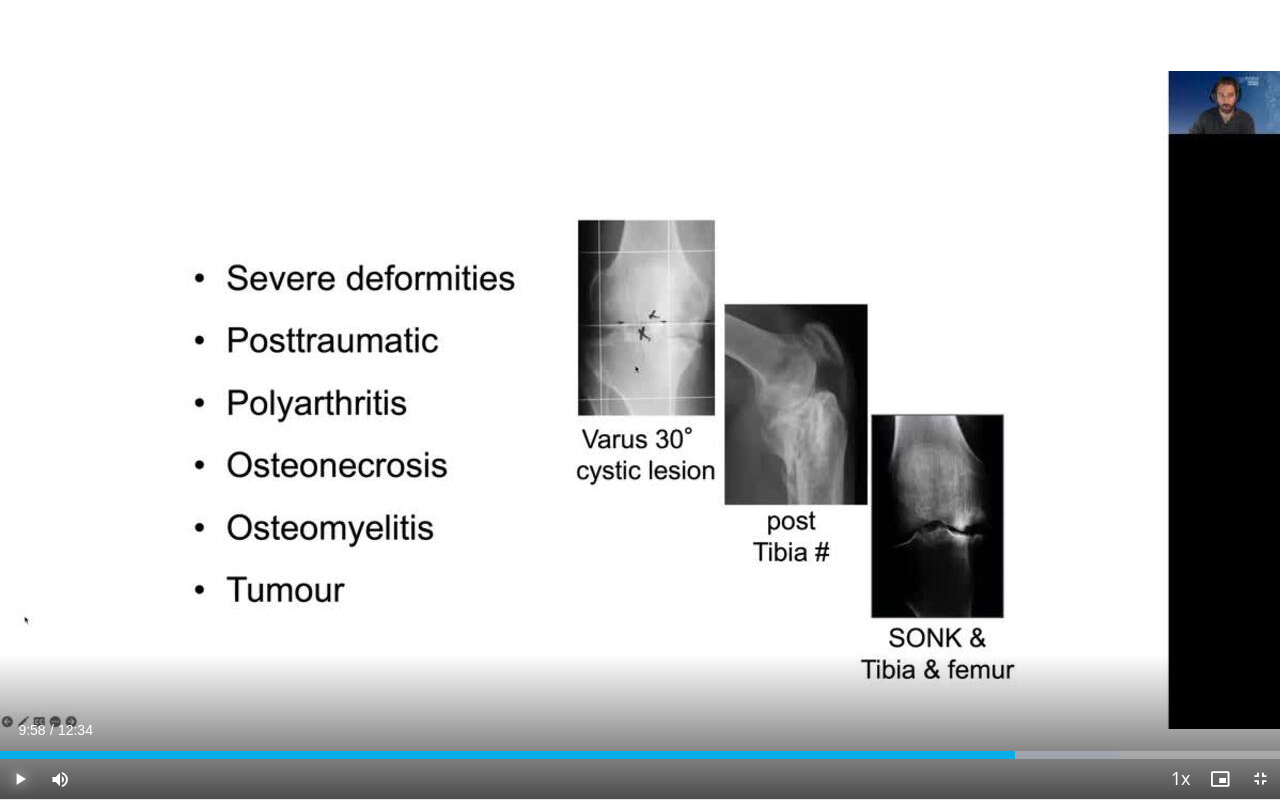 click at bounding box center (20, 779) 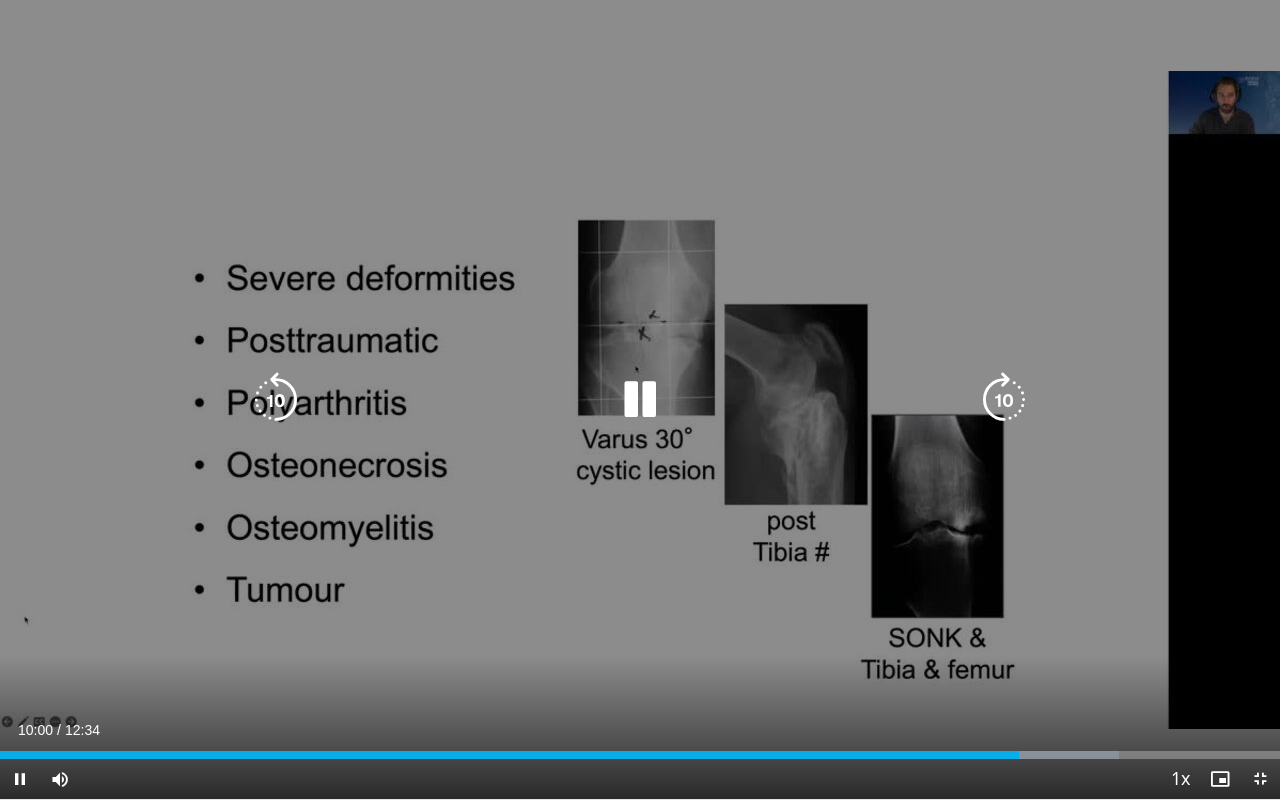 click on "10 seconds
Tap to unmute" at bounding box center (640, 399) 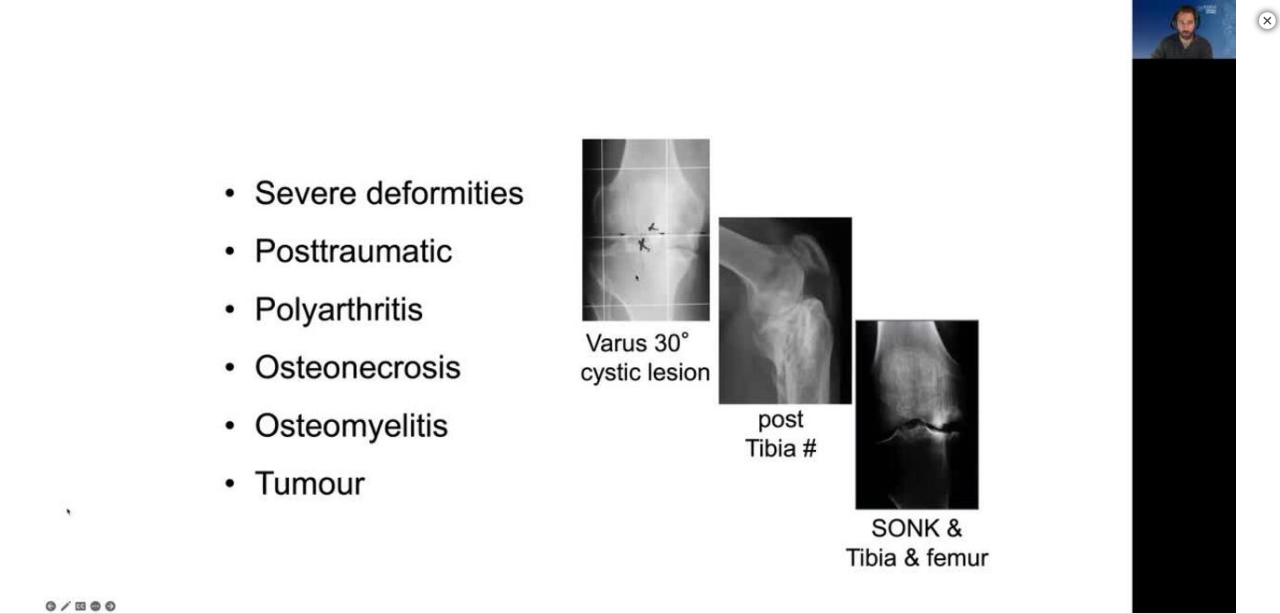 scroll, scrollTop: 361, scrollLeft: 0, axis: vertical 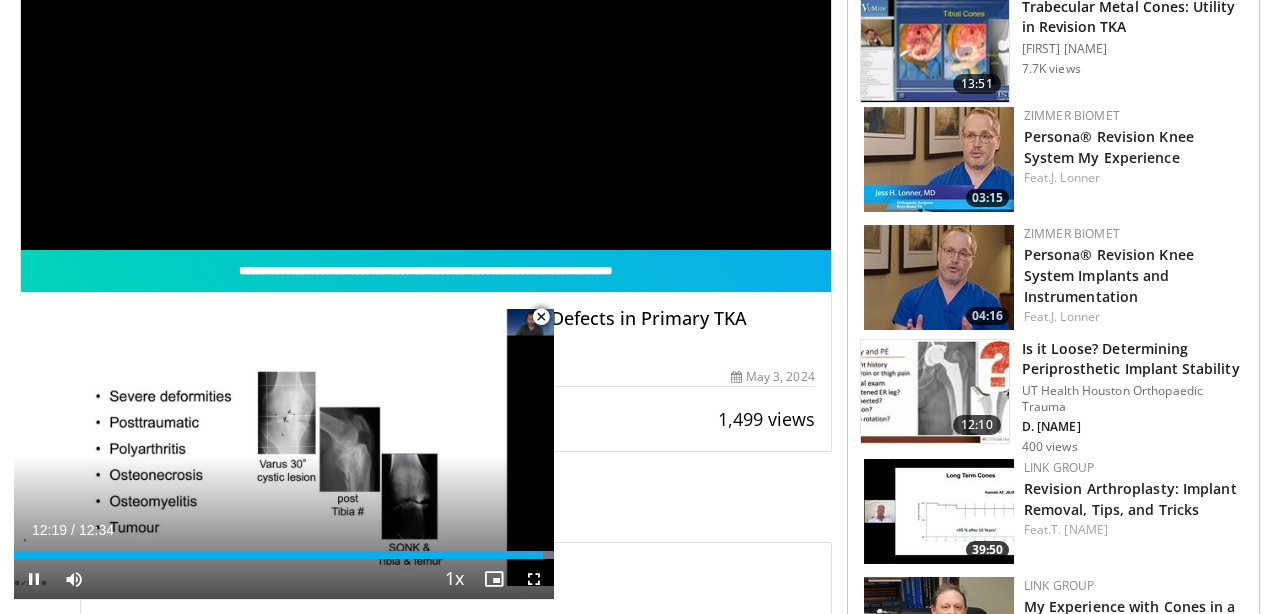 click at bounding box center (541, 317) 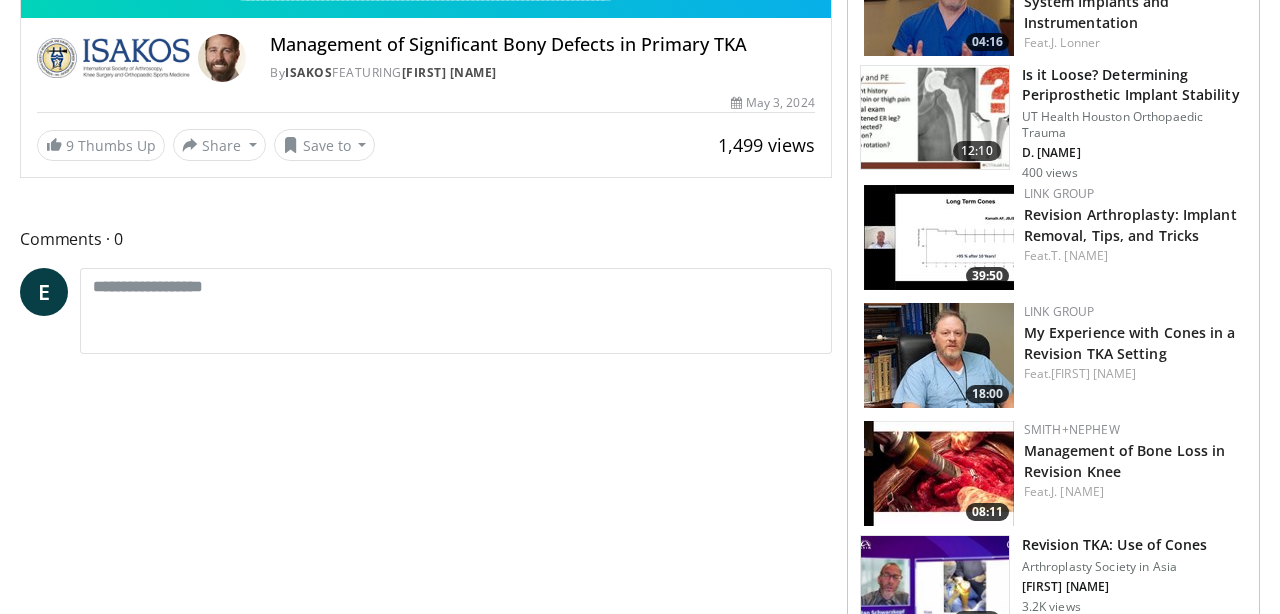 scroll, scrollTop: 642, scrollLeft: 0, axis: vertical 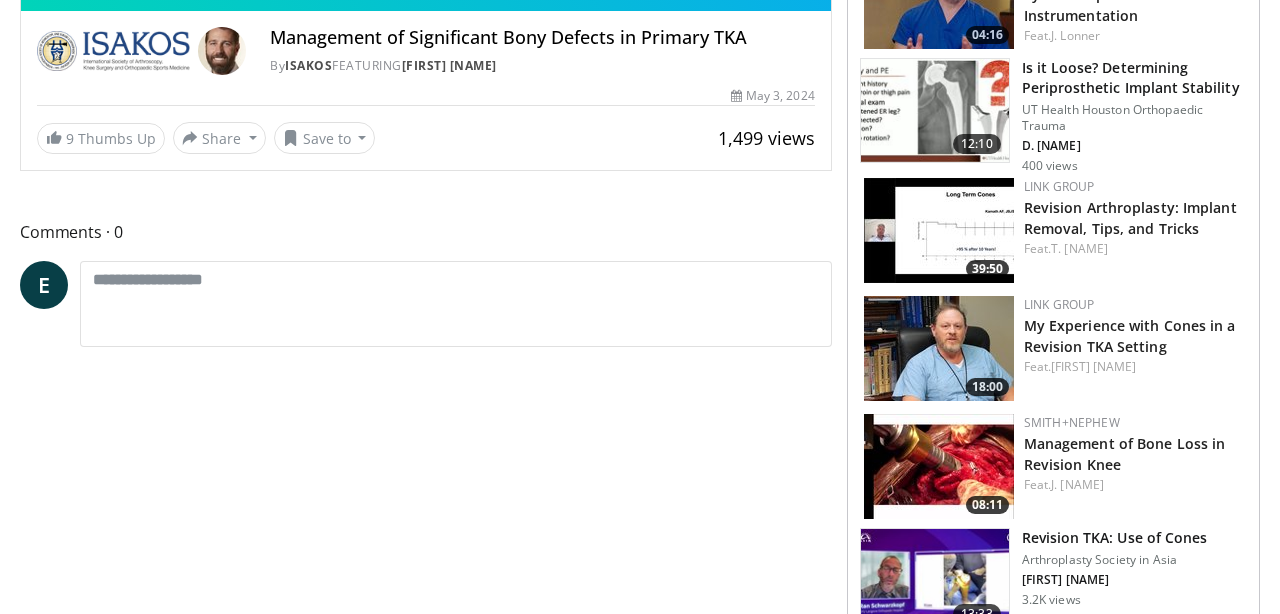 click on "Management of Bone Loss in Revision Knee" at bounding box center (1133, 453) 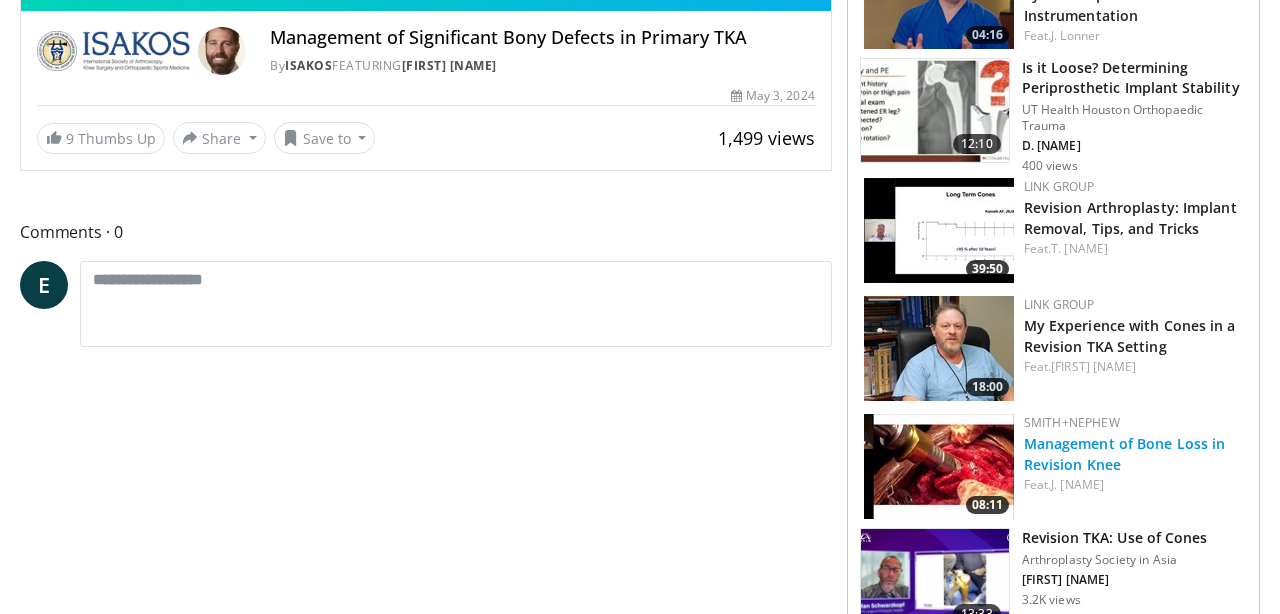 click on "Management of Bone Loss in Revision Knee" at bounding box center [1125, 454] 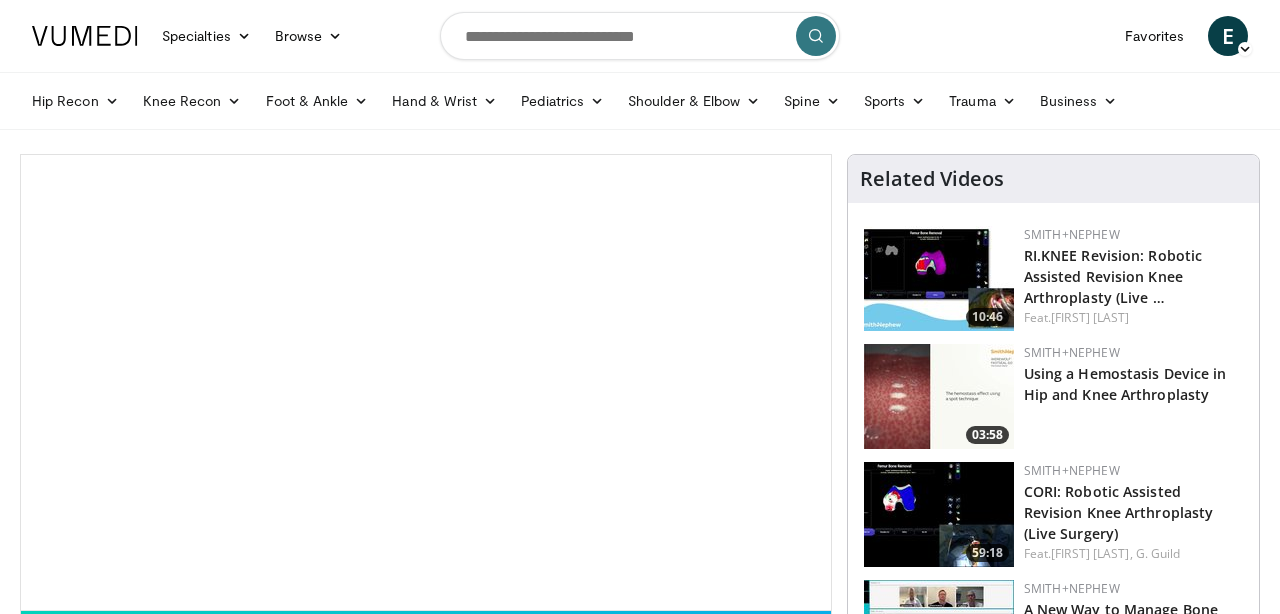 scroll, scrollTop: 0, scrollLeft: 0, axis: both 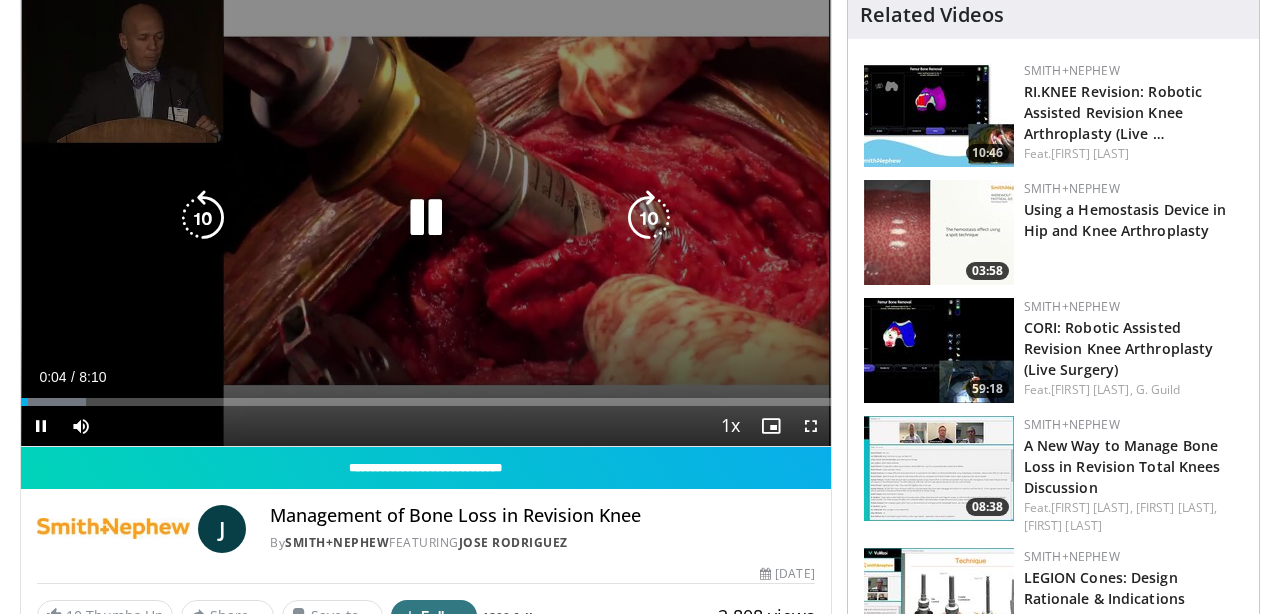 click at bounding box center [649, 218] 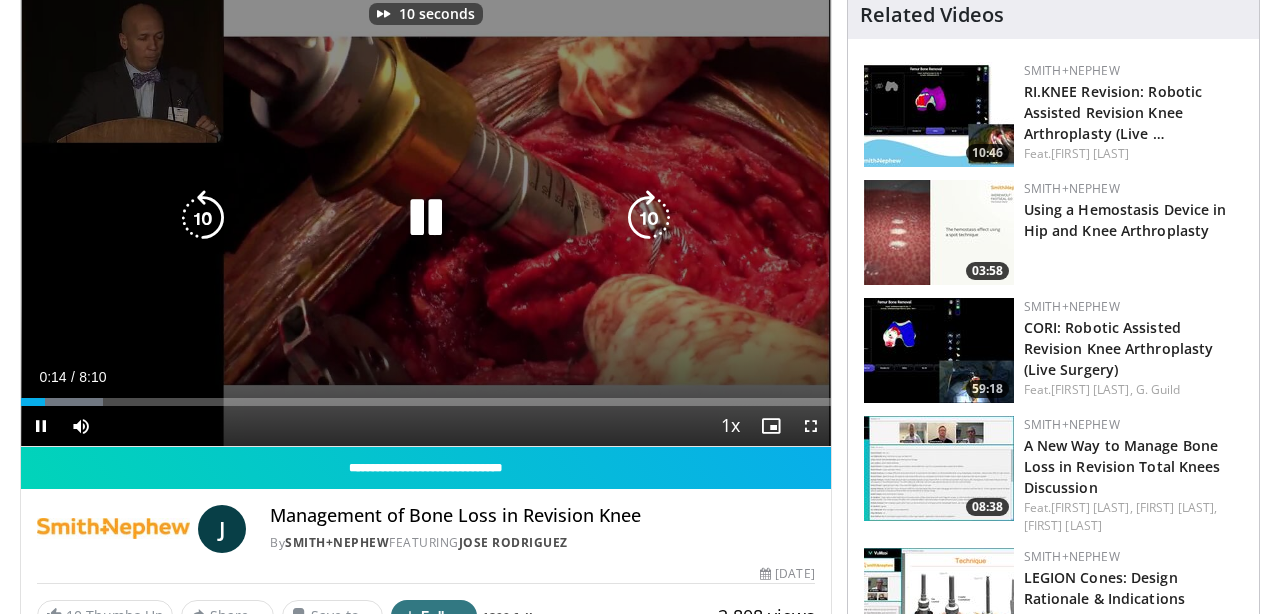 click at bounding box center (649, 218) 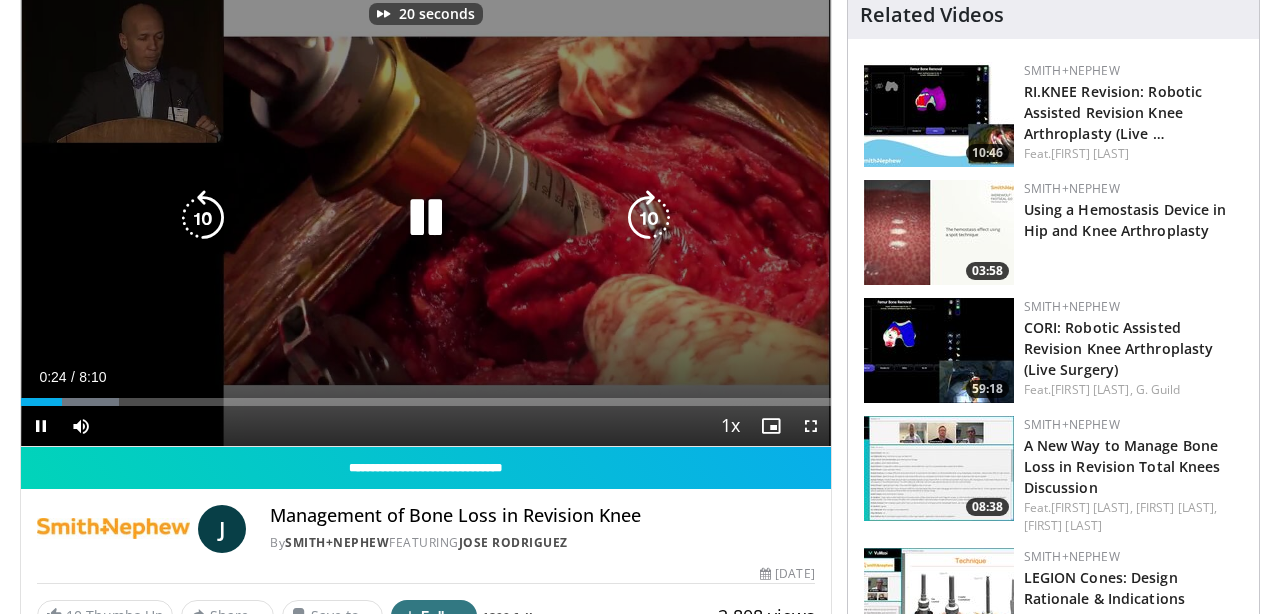 click at bounding box center (649, 218) 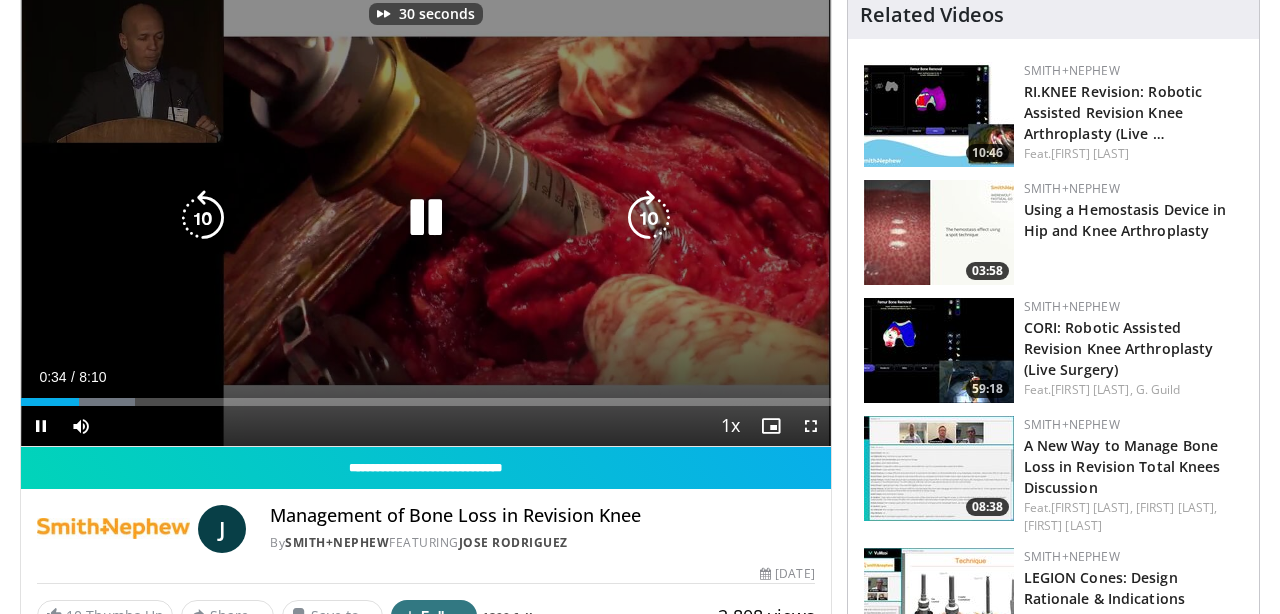 click at bounding box center (649, 218) 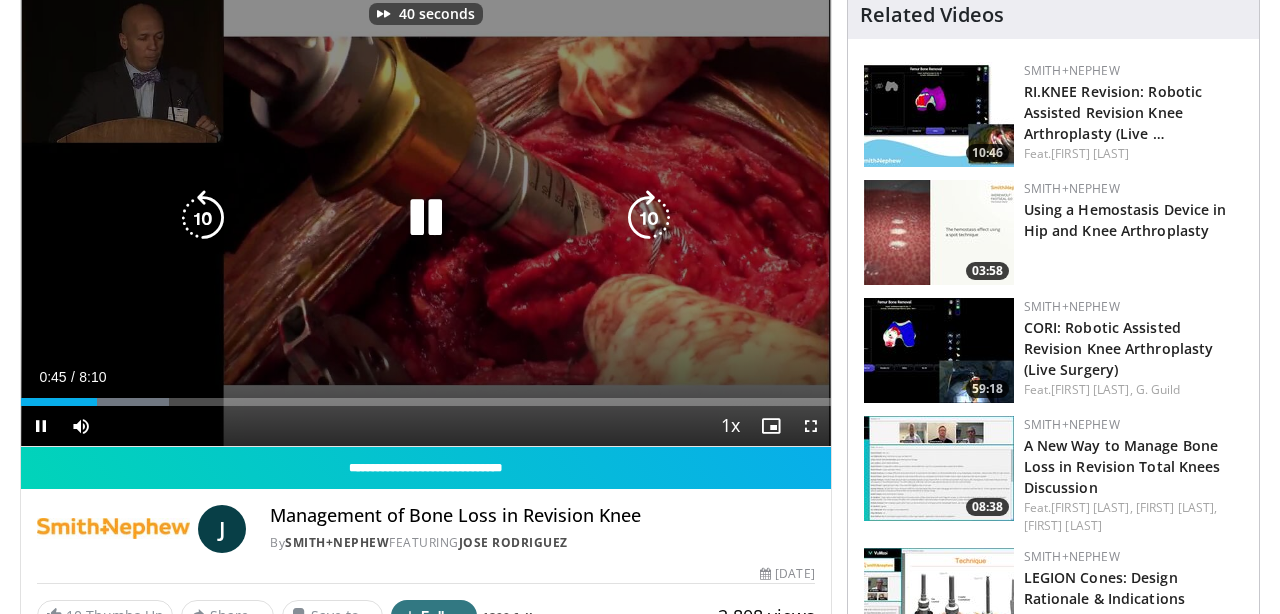 click at bounding box center (203, 218) 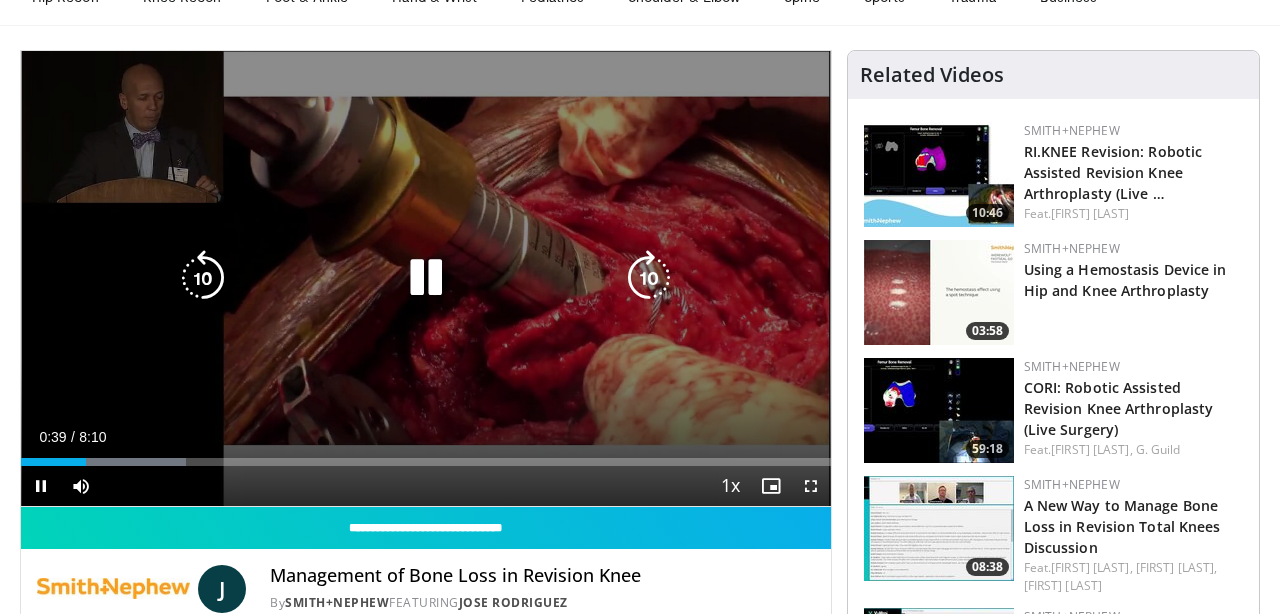 scroll, scrollTop: 98, scrollLeft: 0, axis: vertical 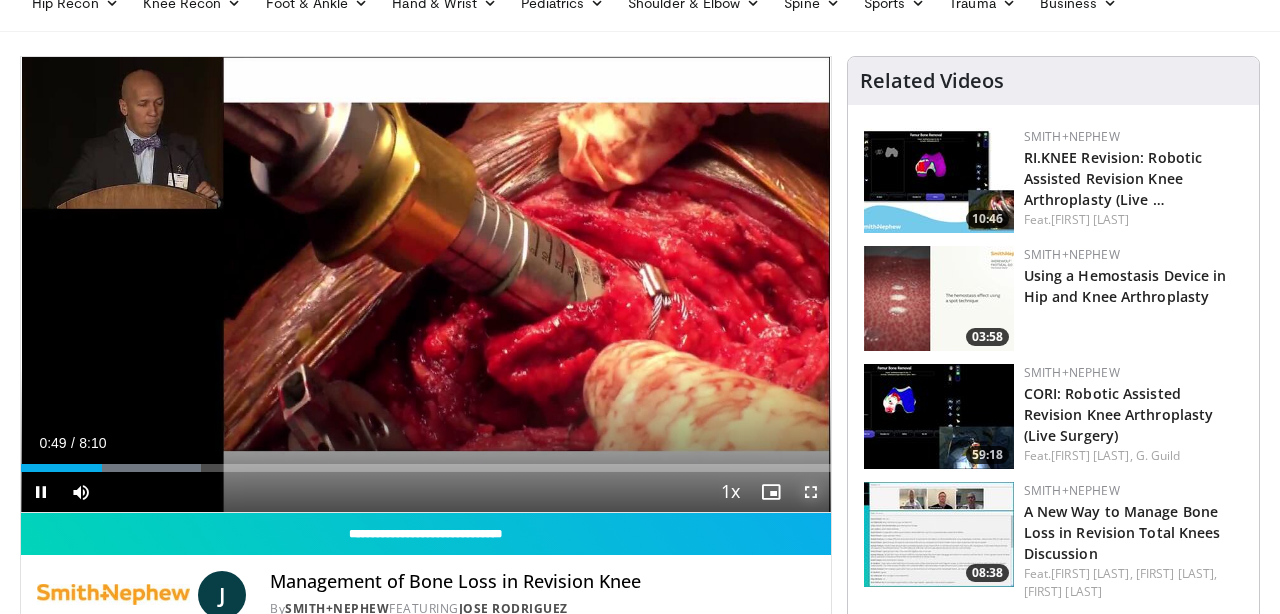 click at bounding box center (811, 492) 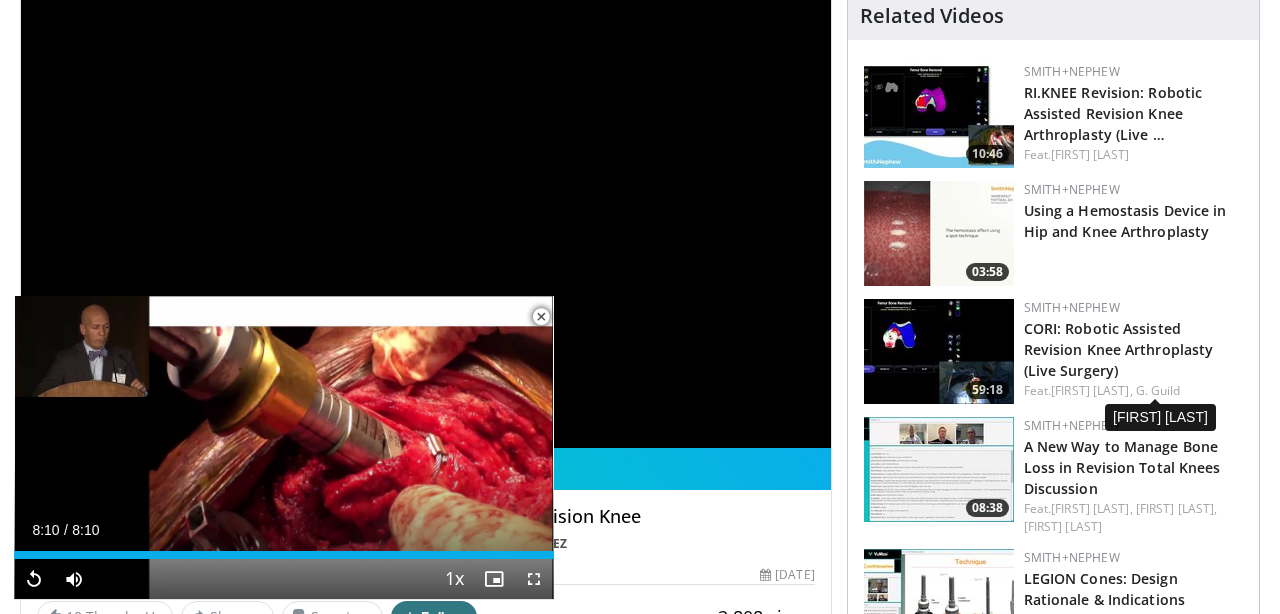scroll, scrollTop: 413, scrollLeft: 0, axis: vertical 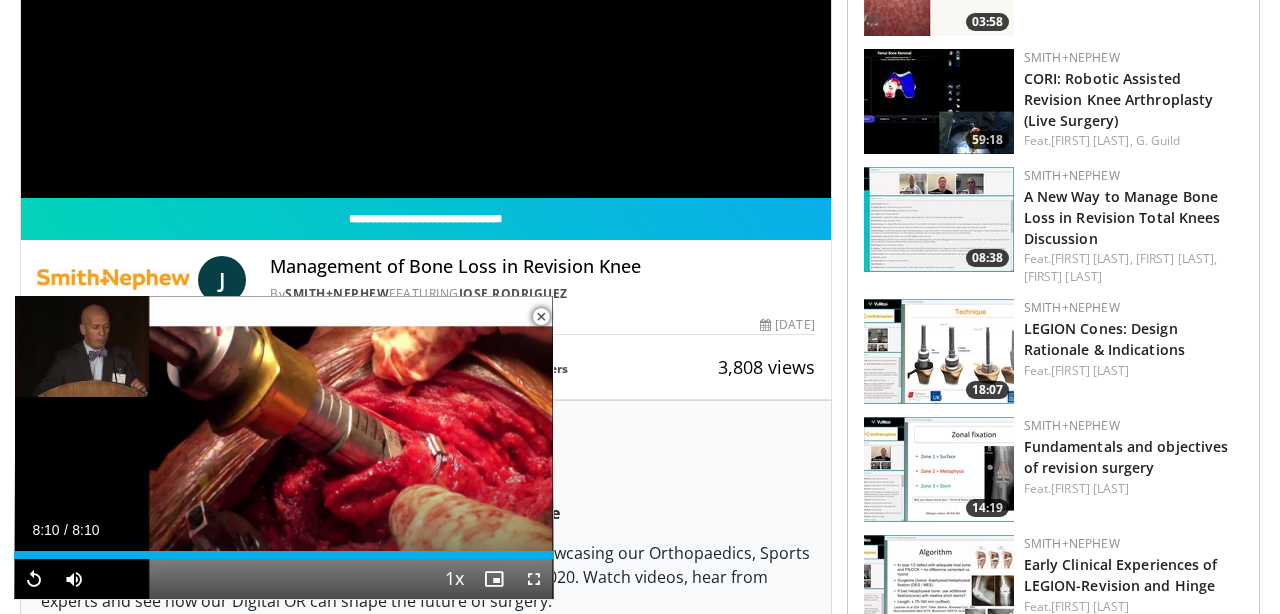 click at bounding box center [541, 317] 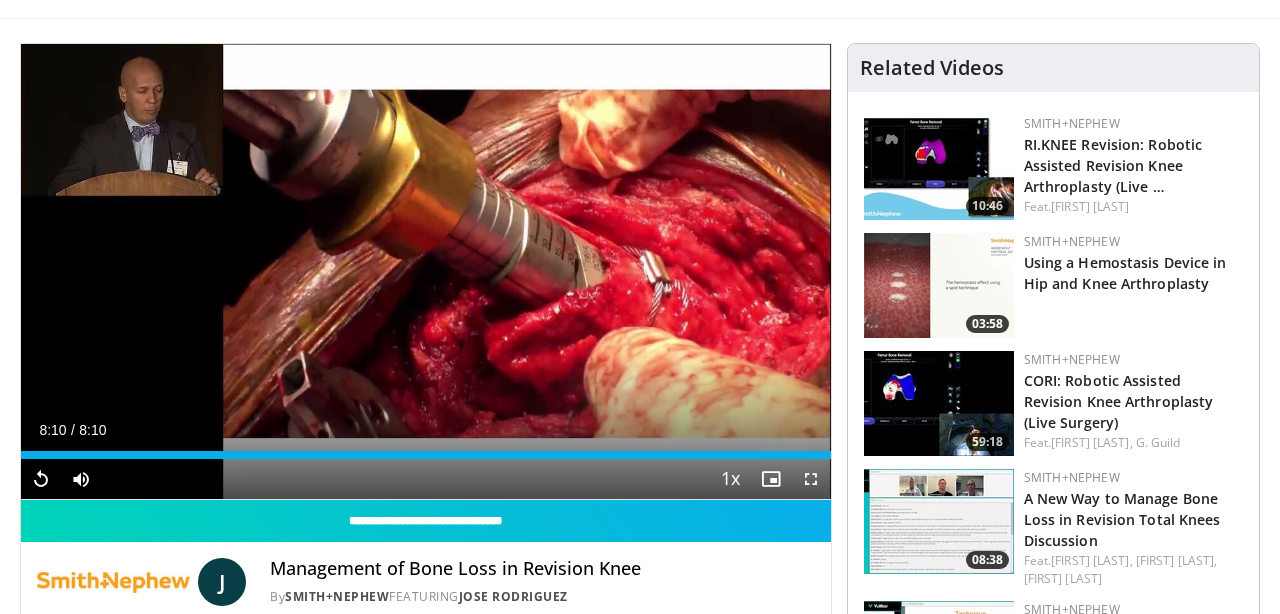 scroll, scrollTop: 87, scrollLeft: 0, axis: vertical 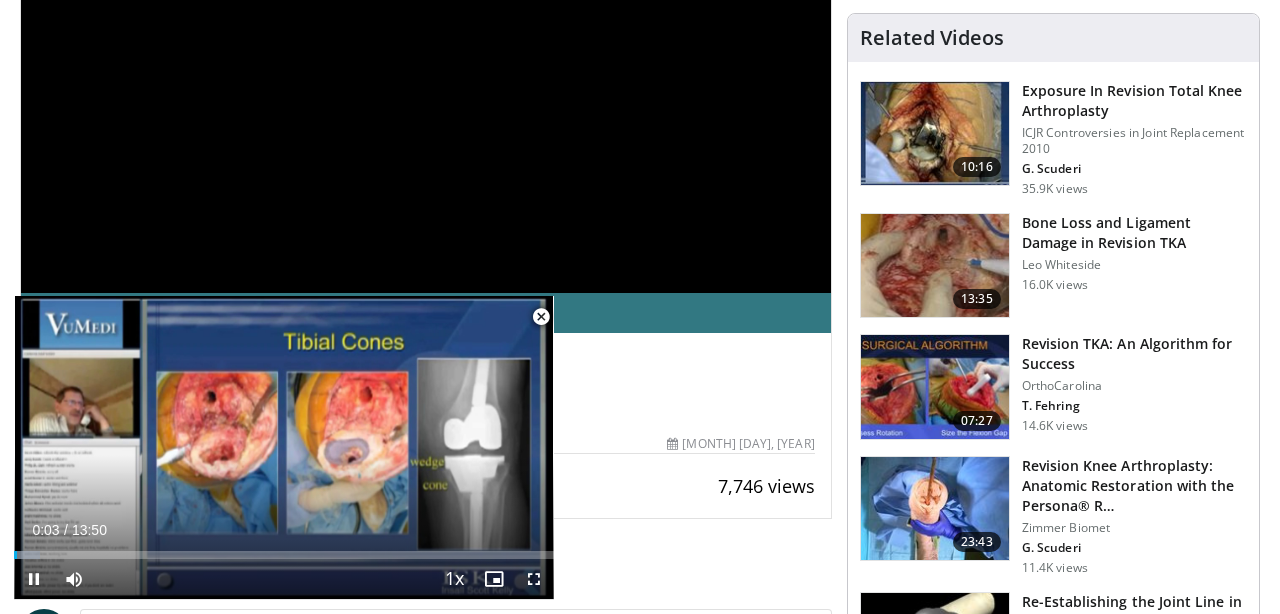 click at bounding box center (541, 317) 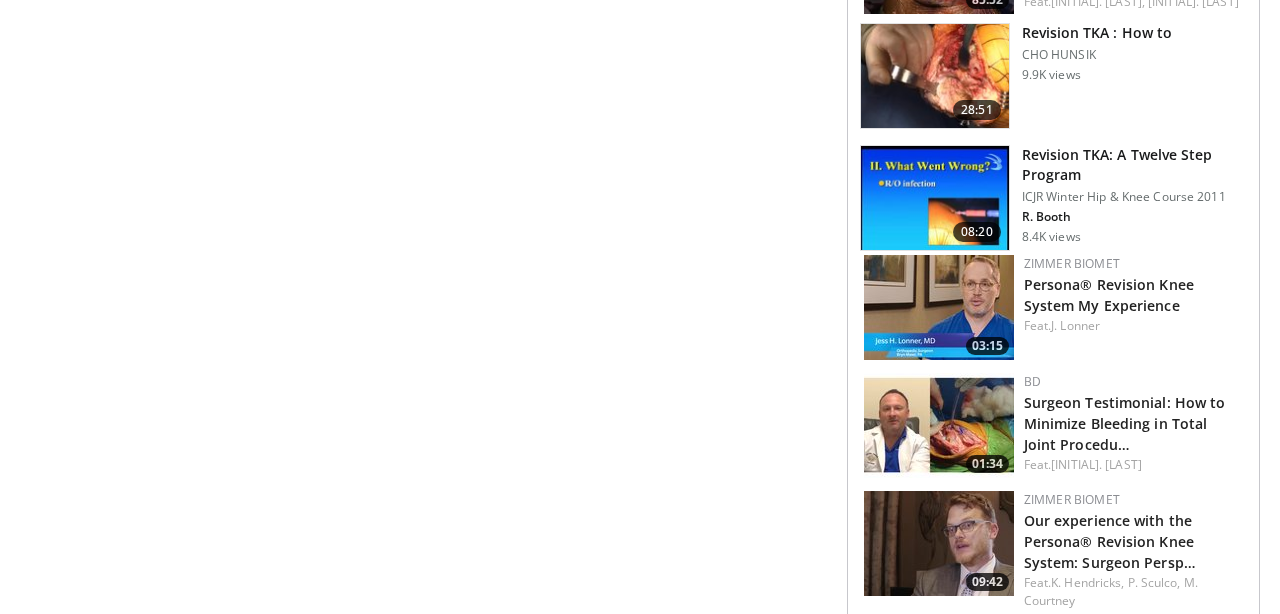 scroll, scrollTop: 1141, scrollLeft: 0, axis: vertical 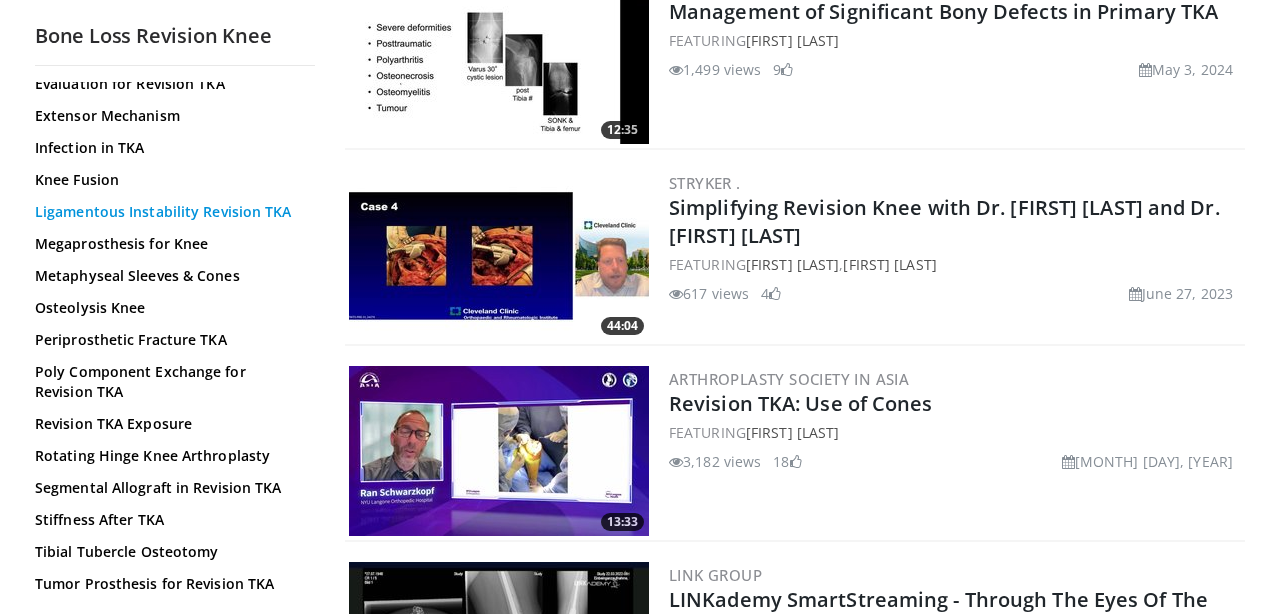 click on "Ligamentous Instability  Revision TKA" at bounding box center (170, 212) 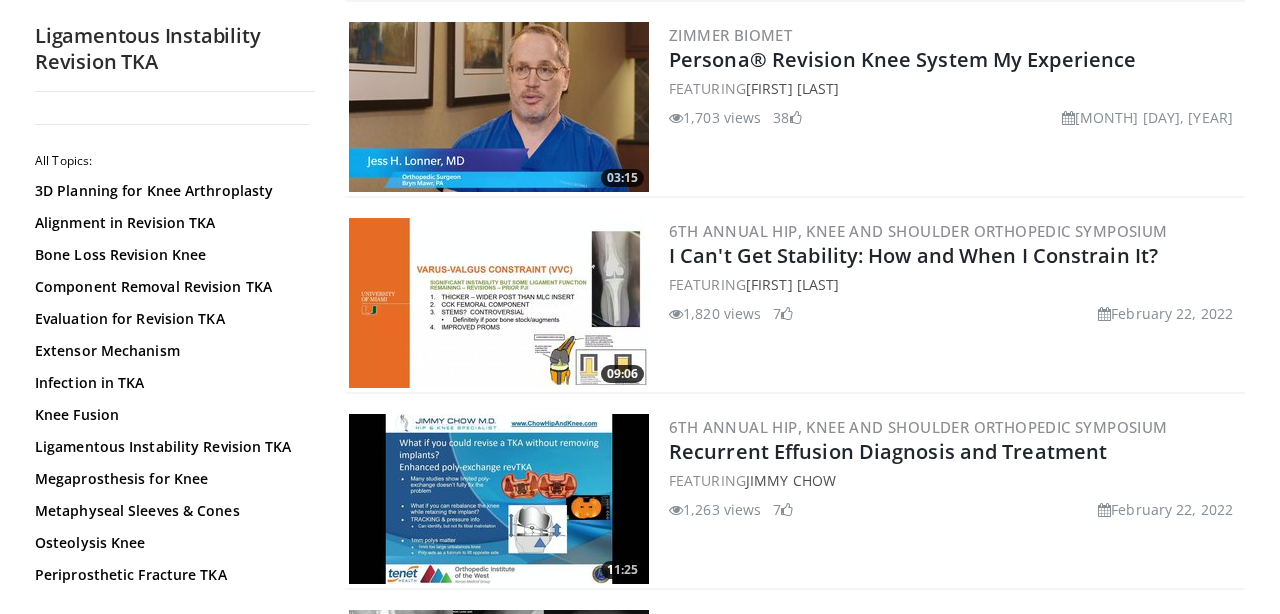 scroll, scrollTop: 1782, scrollLeft: 0, axis: vertical 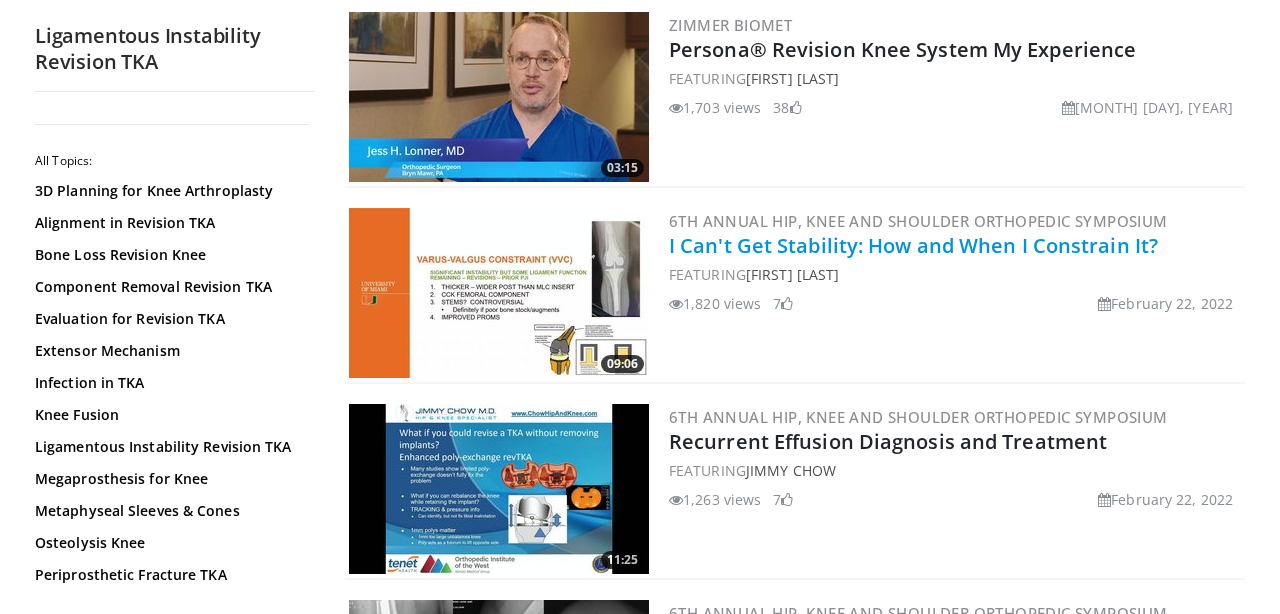 click on "I Can't Get Stability: How and When I Constrain It?" at bounding box center (913, 245) 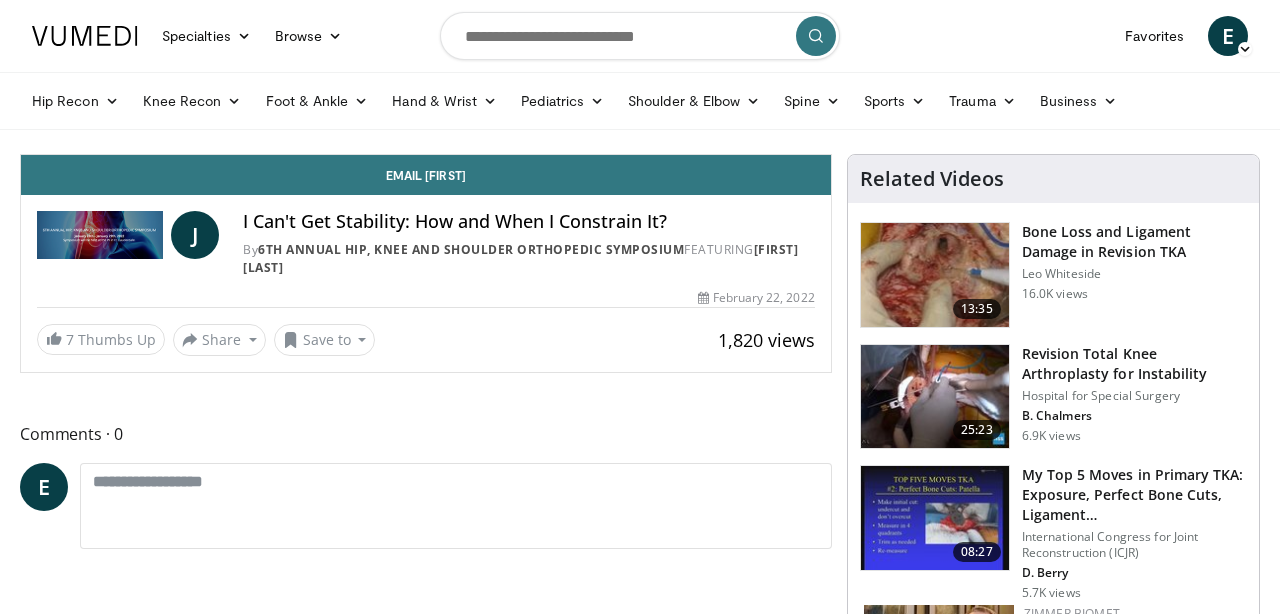 scroll, scrollTop: 0, scrollLeft: 0, axis: both 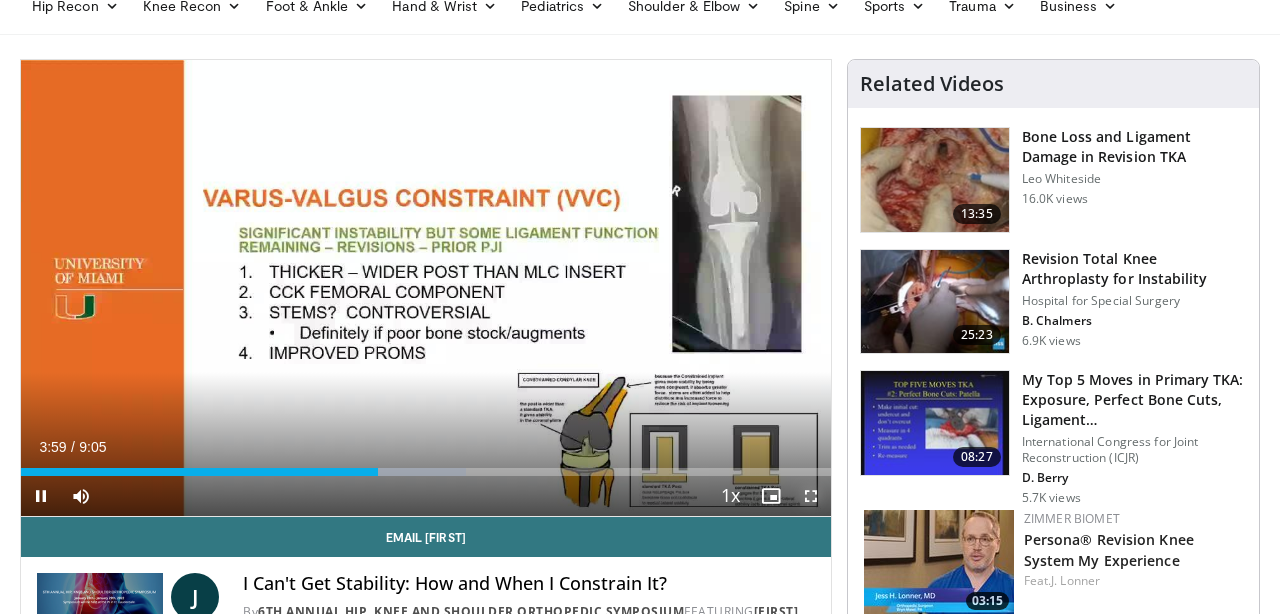 click at bounding box center [811, 496] 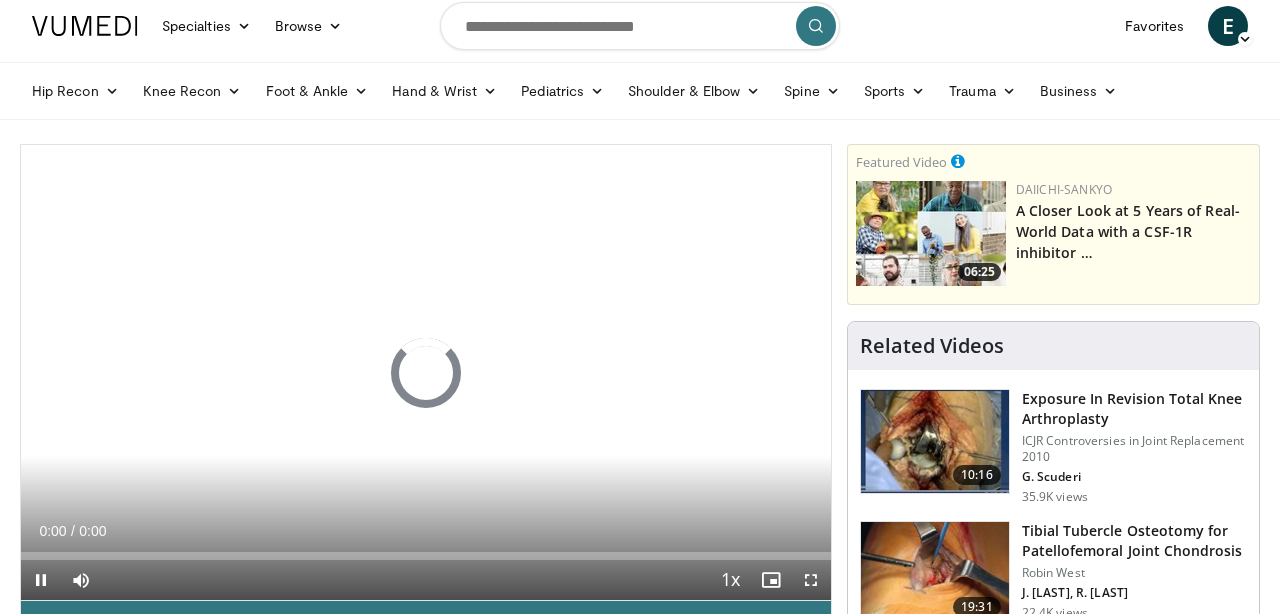scroll, scrollTop: 42, scrollLeft: 0, axis: vertical 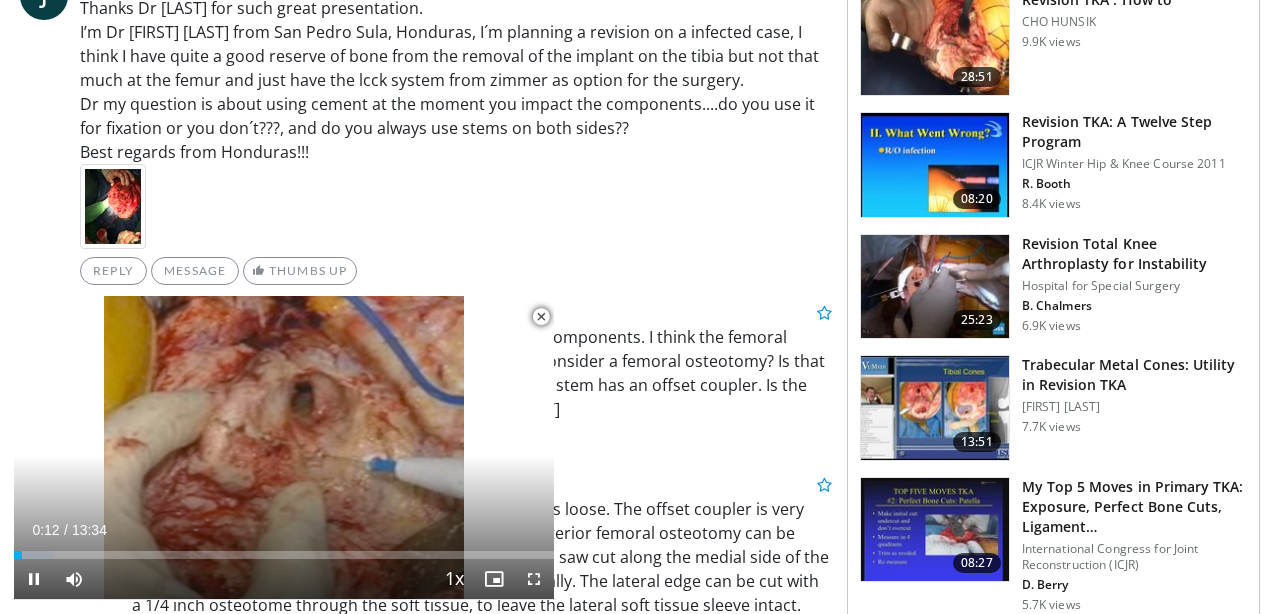 click at bounding box center [541, 317] 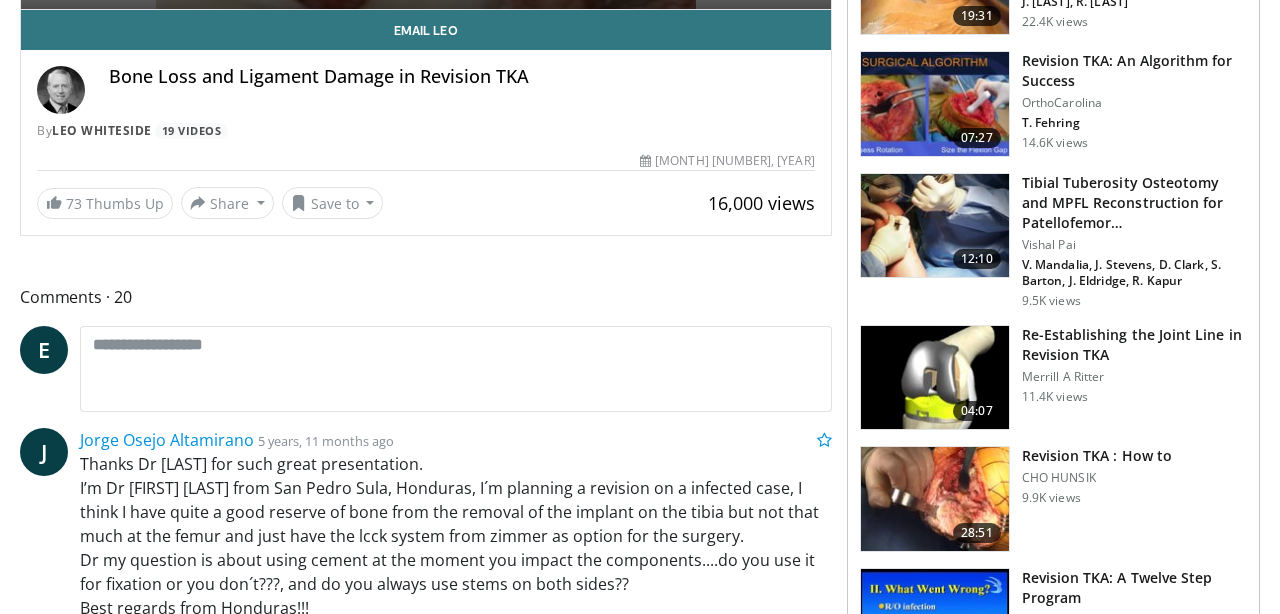 scroll, scrollTop: 0, scrollLeft: 0, axis: both 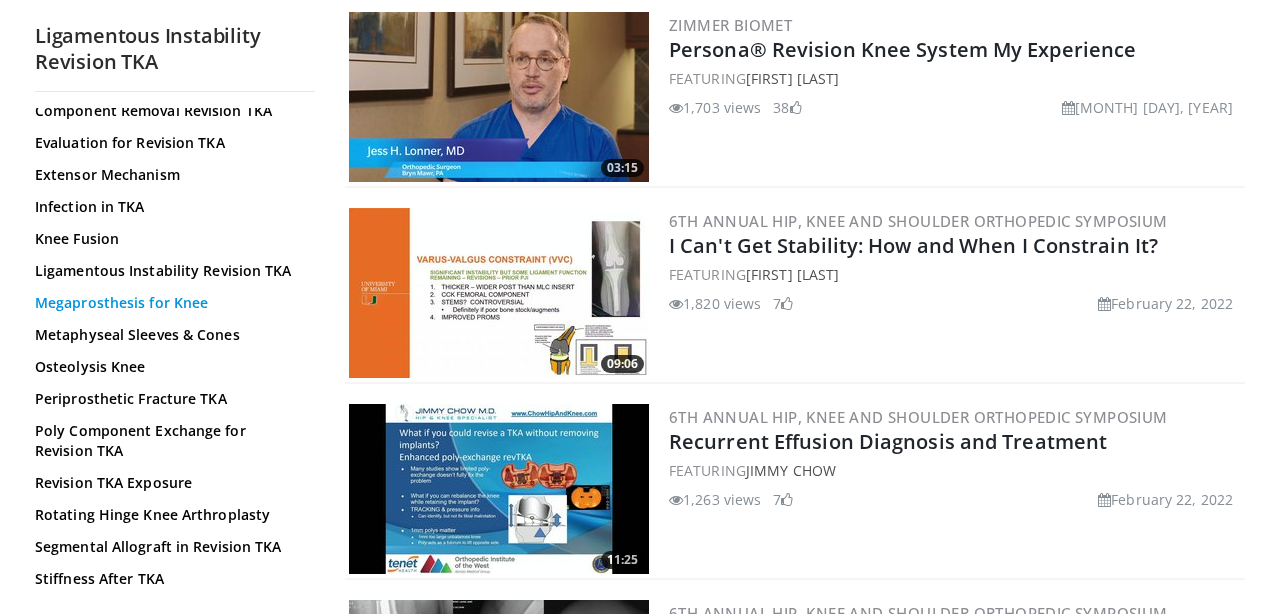 click on "Megaprosthesis for Knee" at bounding box center [170, 303] 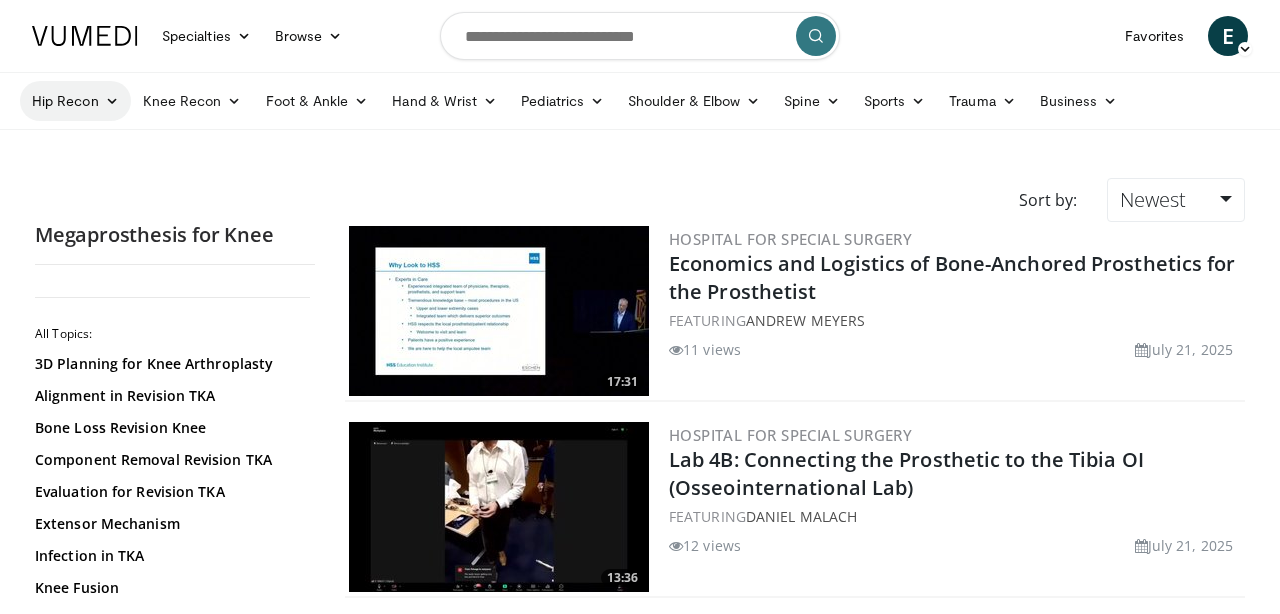 scroll, scrollTop: 0, scrollLeft: 0, axis: both 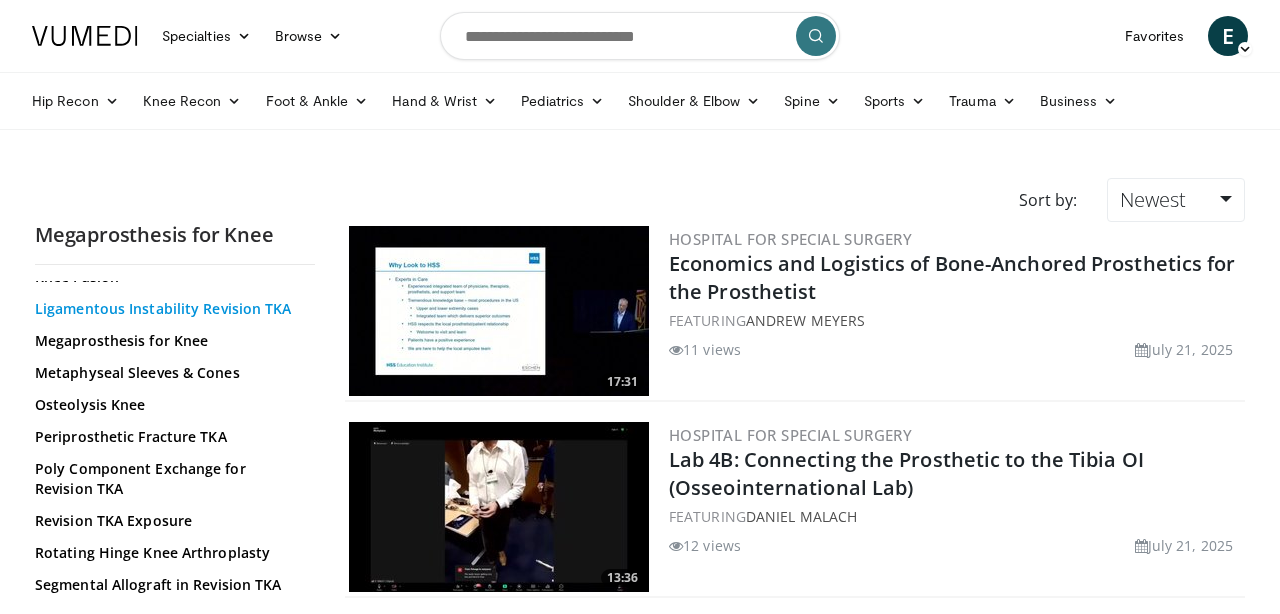 click on "Ligamentous Instability  Revision TKA" at bounding box center [170, 309] 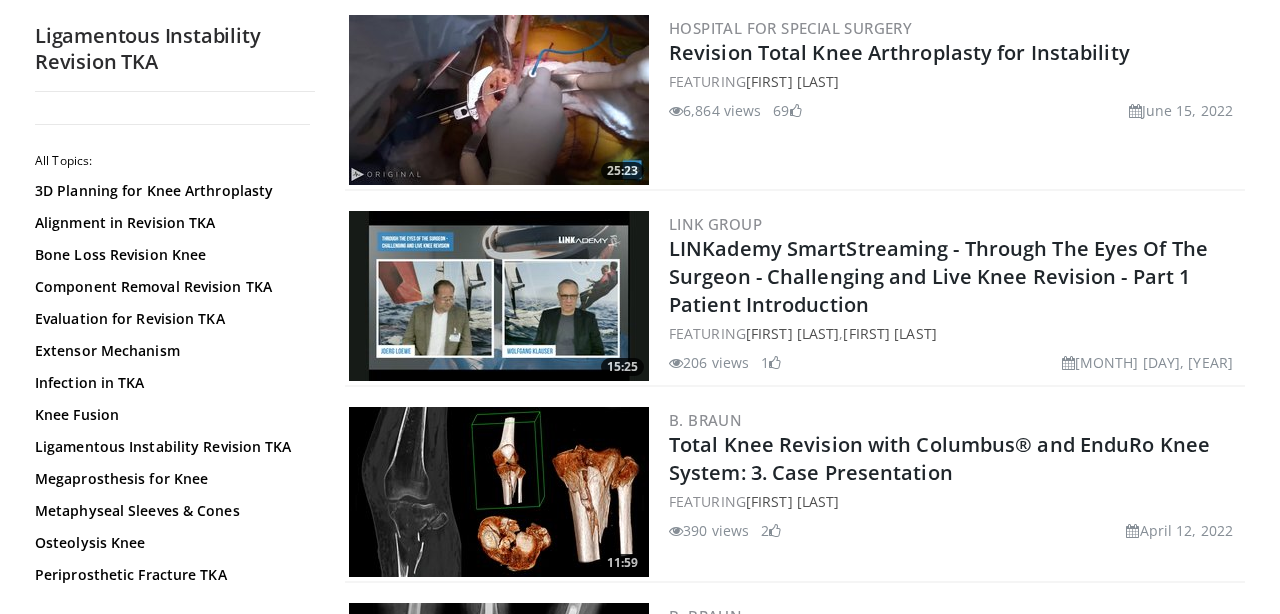 scroll, scrollTop: 804, scrollLeft: 0, axis: vertical 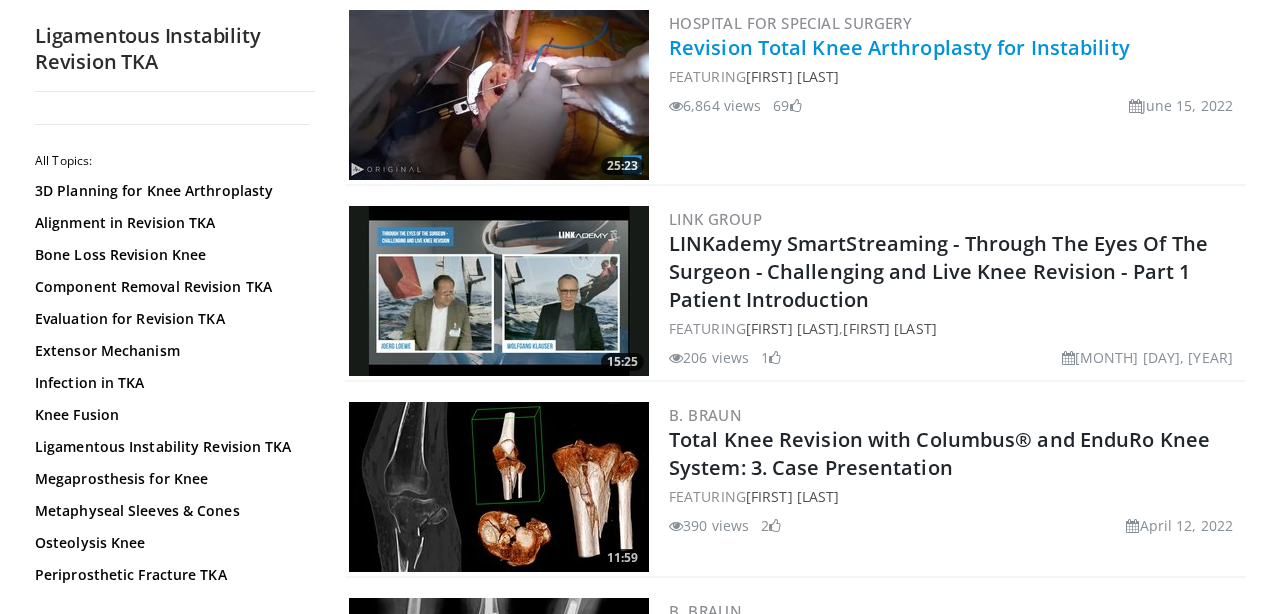 click on "Revision Total Knee Arthroplasty for Instability" at bounding box center [899, 47] 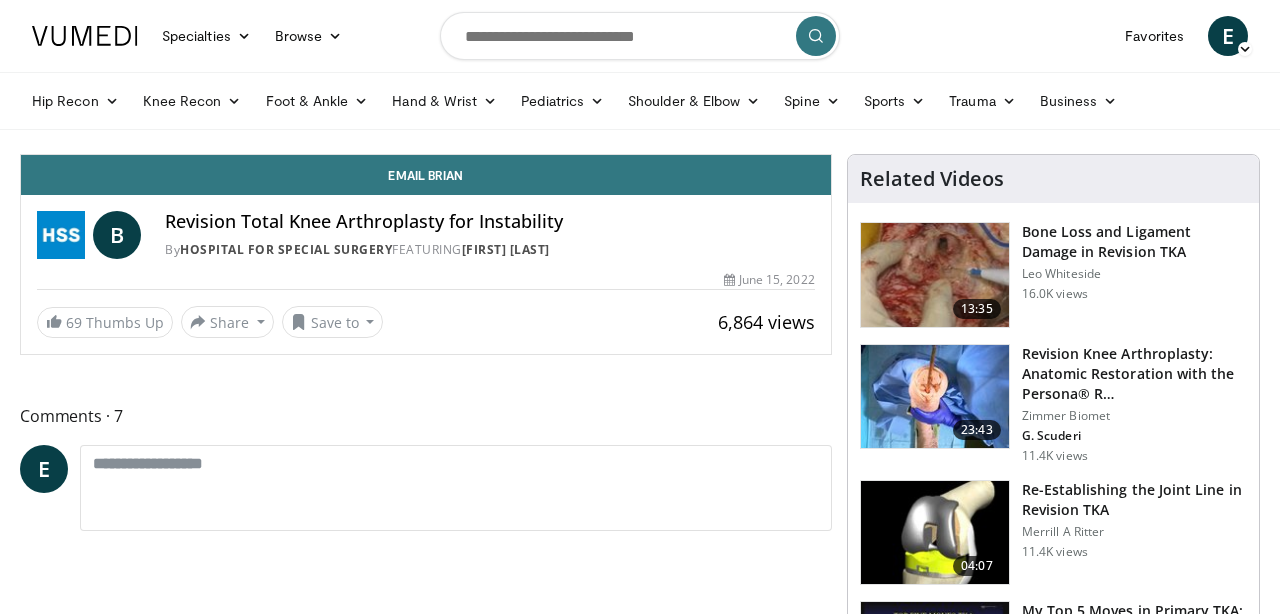 scroll, scrollTop: 0, scrollLeft: 0, axis: both 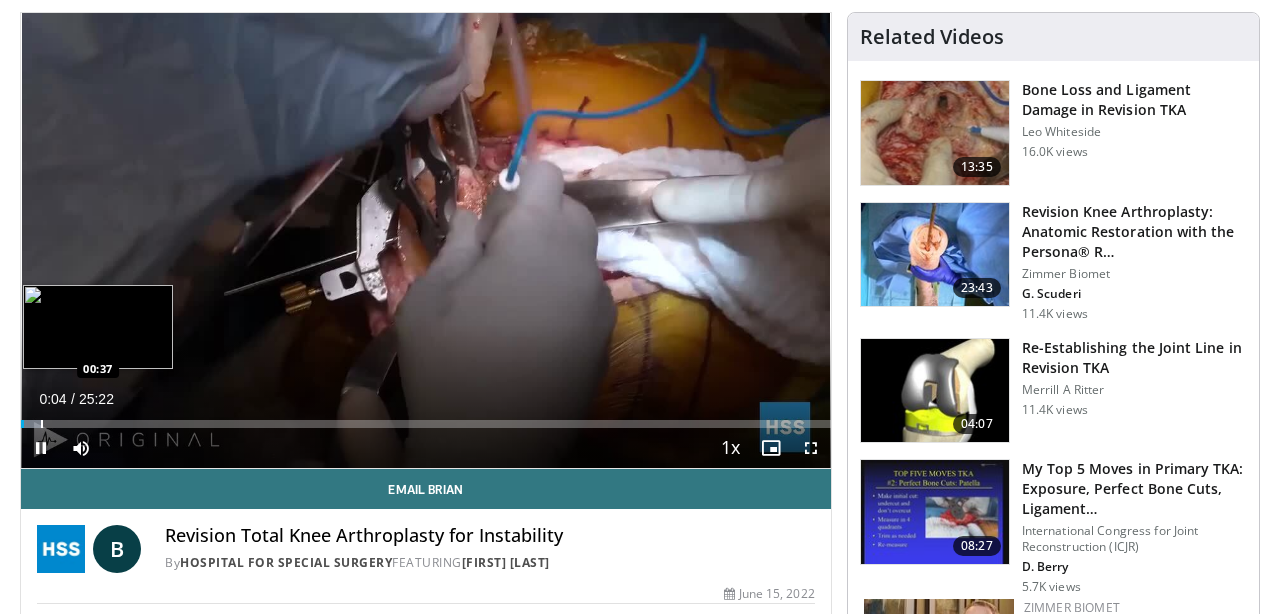 click at bounding box center [42, 424] 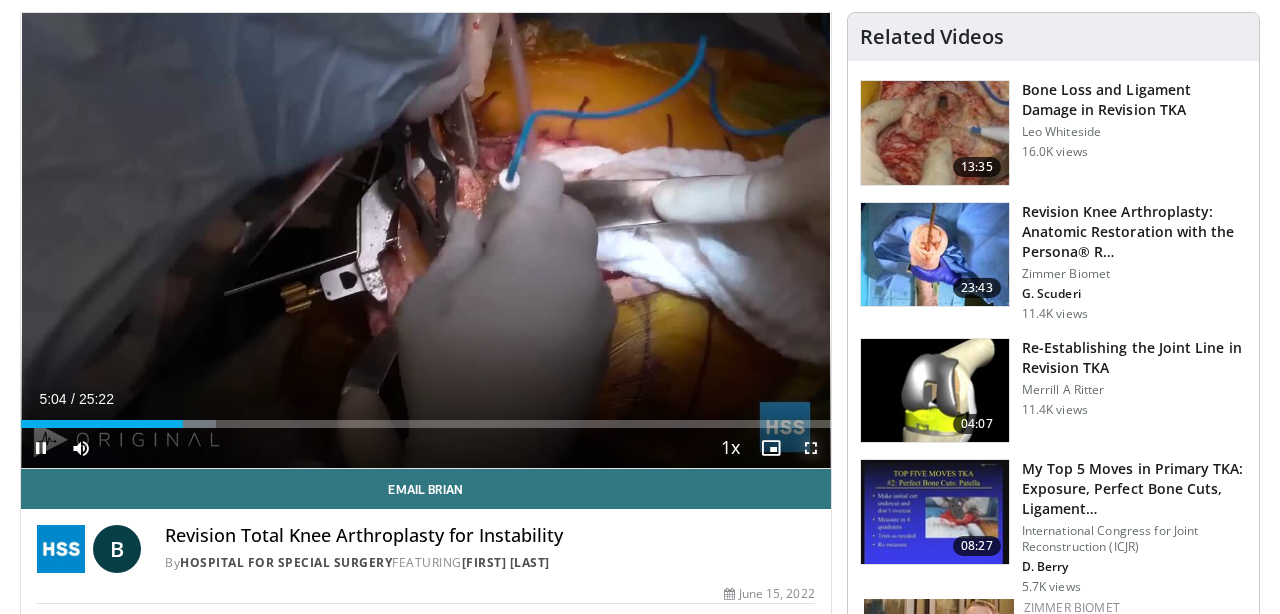 click at bounding box center [811, 448] 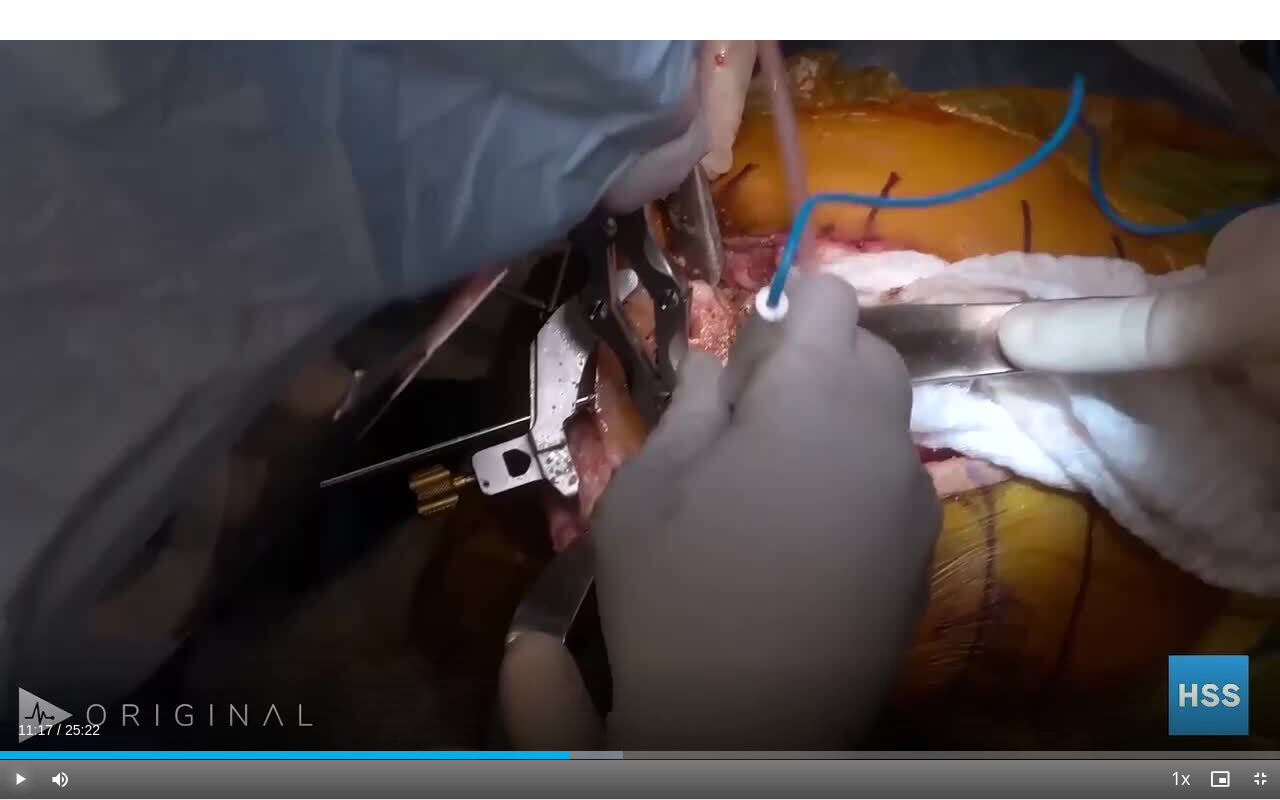 click at bounding box center [20, 779] 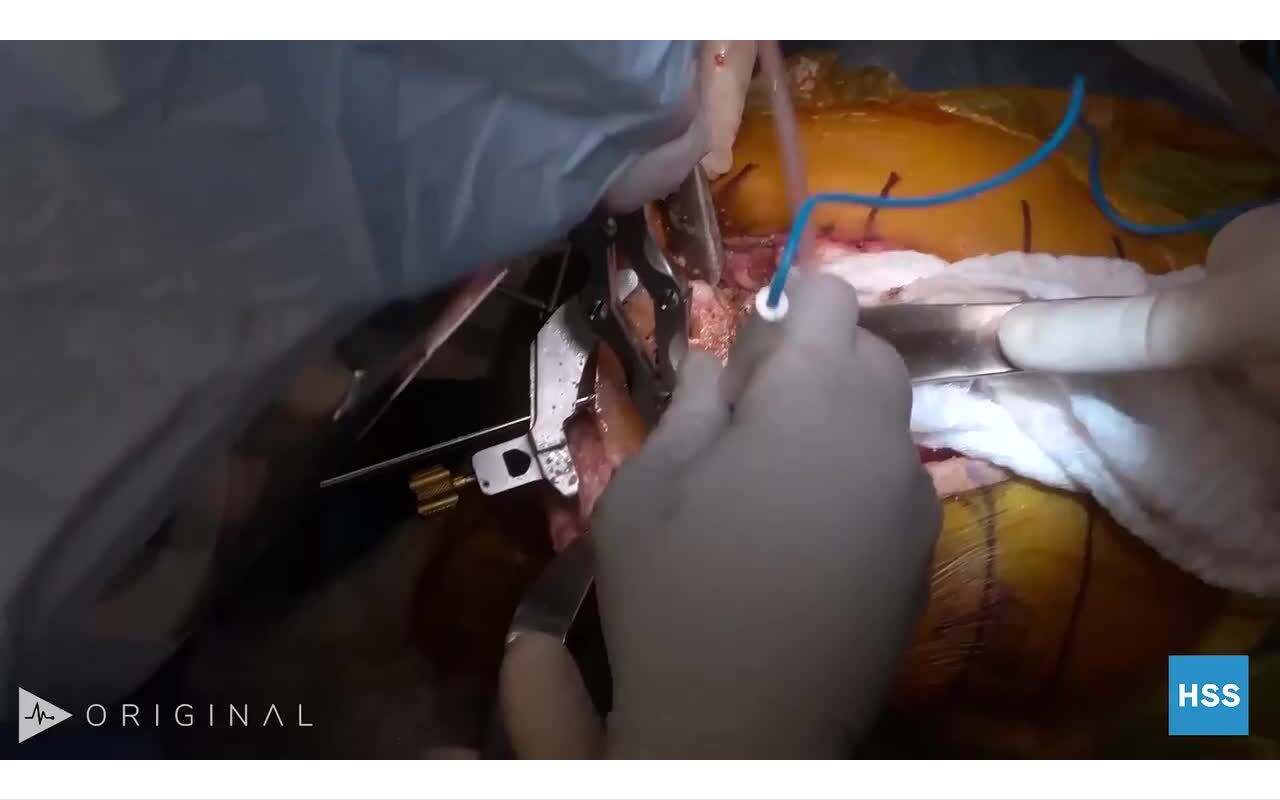 type 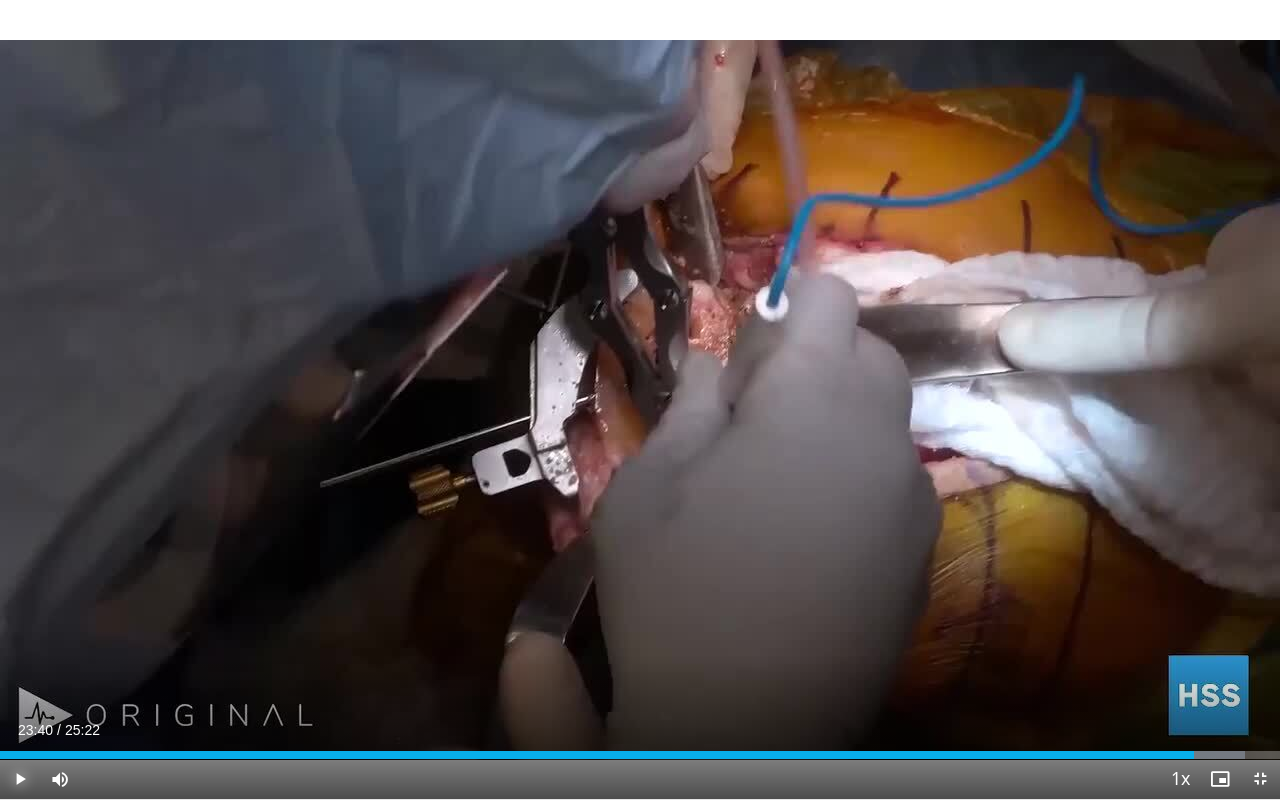 click on "Play" at bounding box center [20, 779] 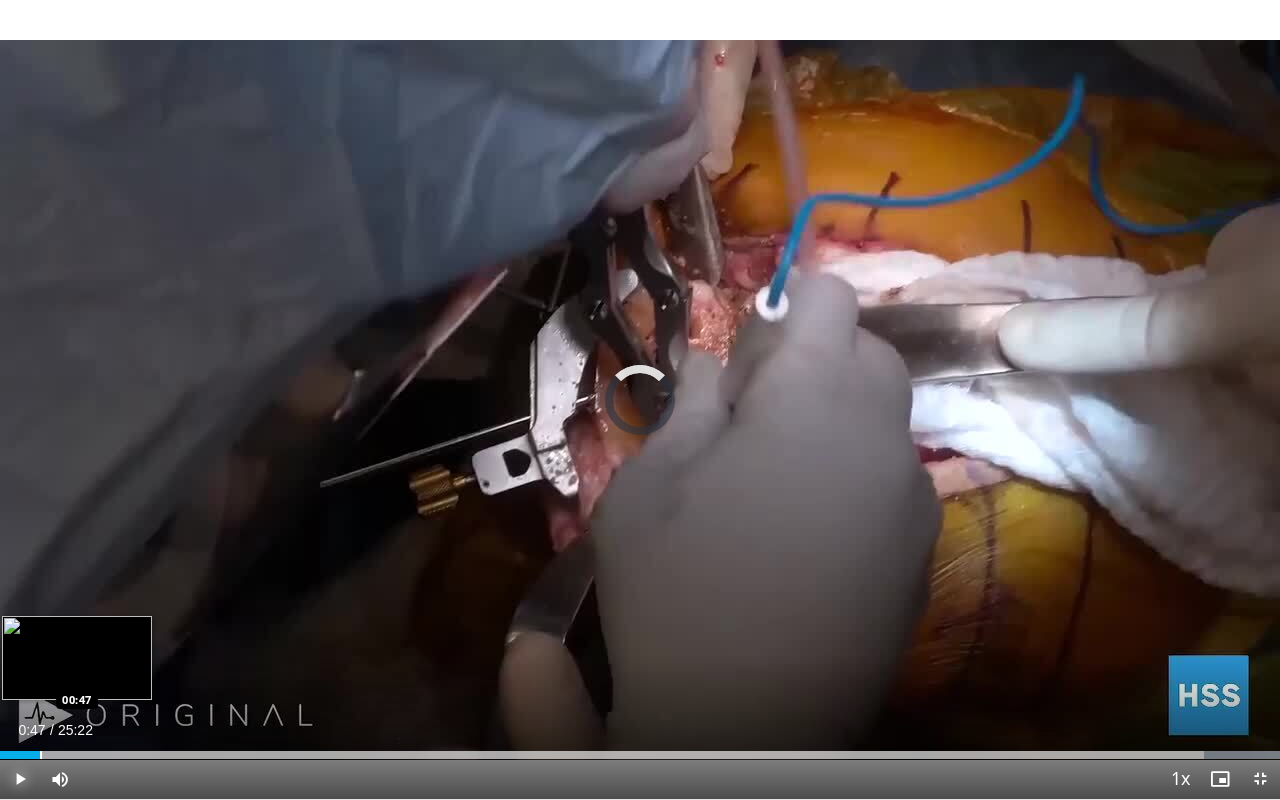 click on "Loaded :  100.00% 00:47 00:47" at bounding box center [640, 749] 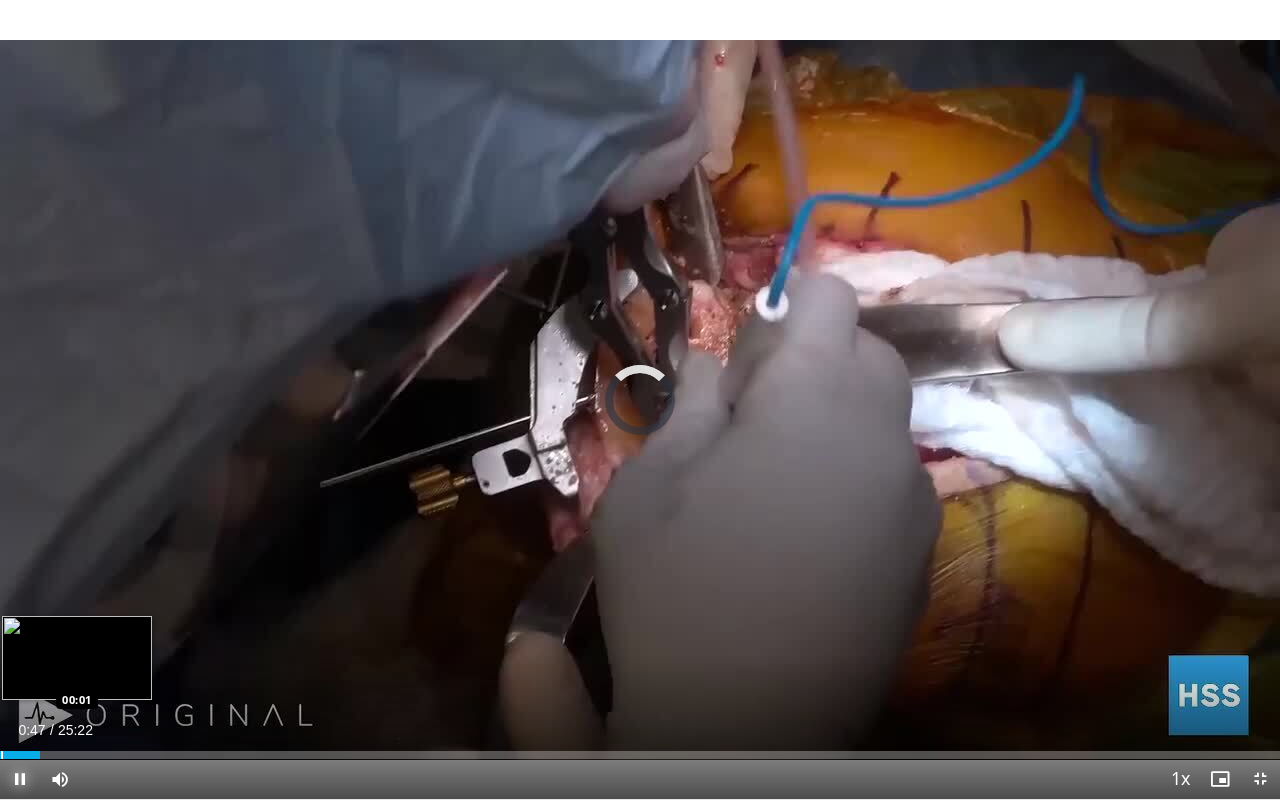 click at bounding box center (2, 755) 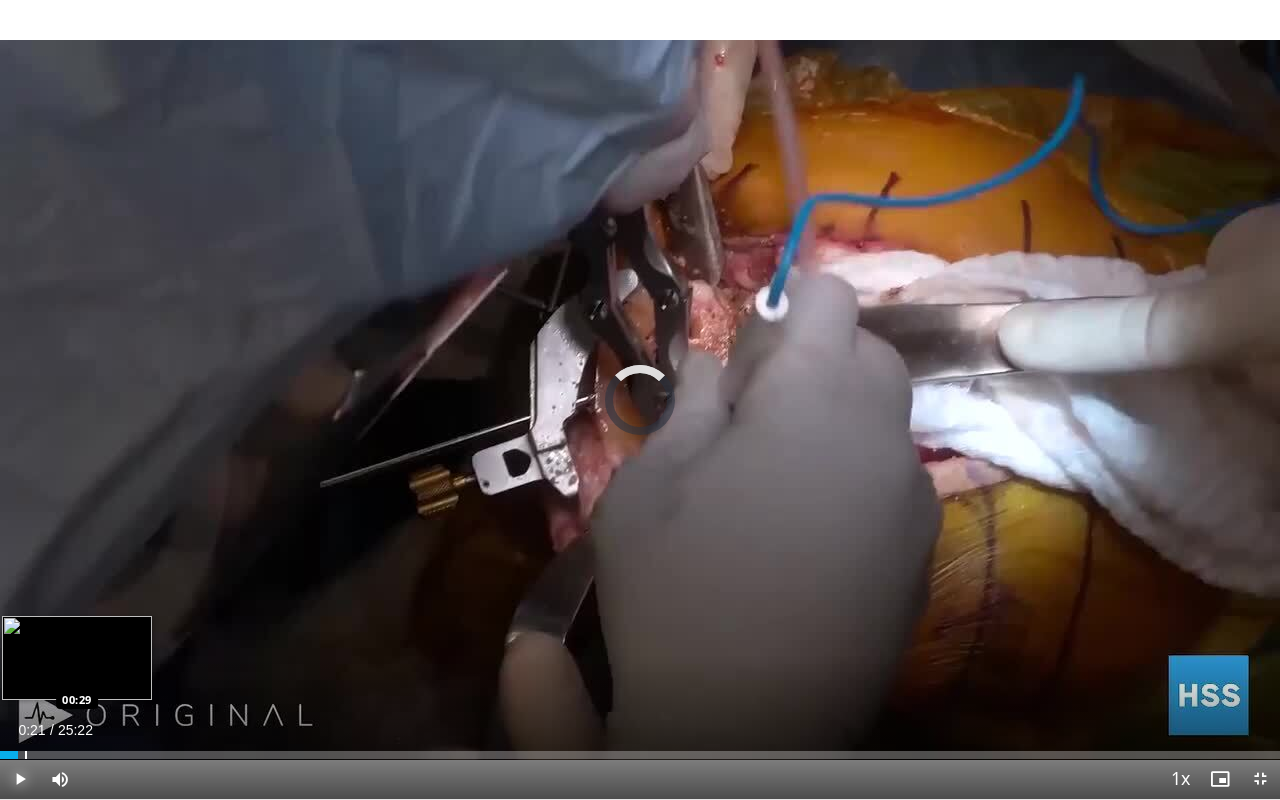 click at bounding box center [26, 755] 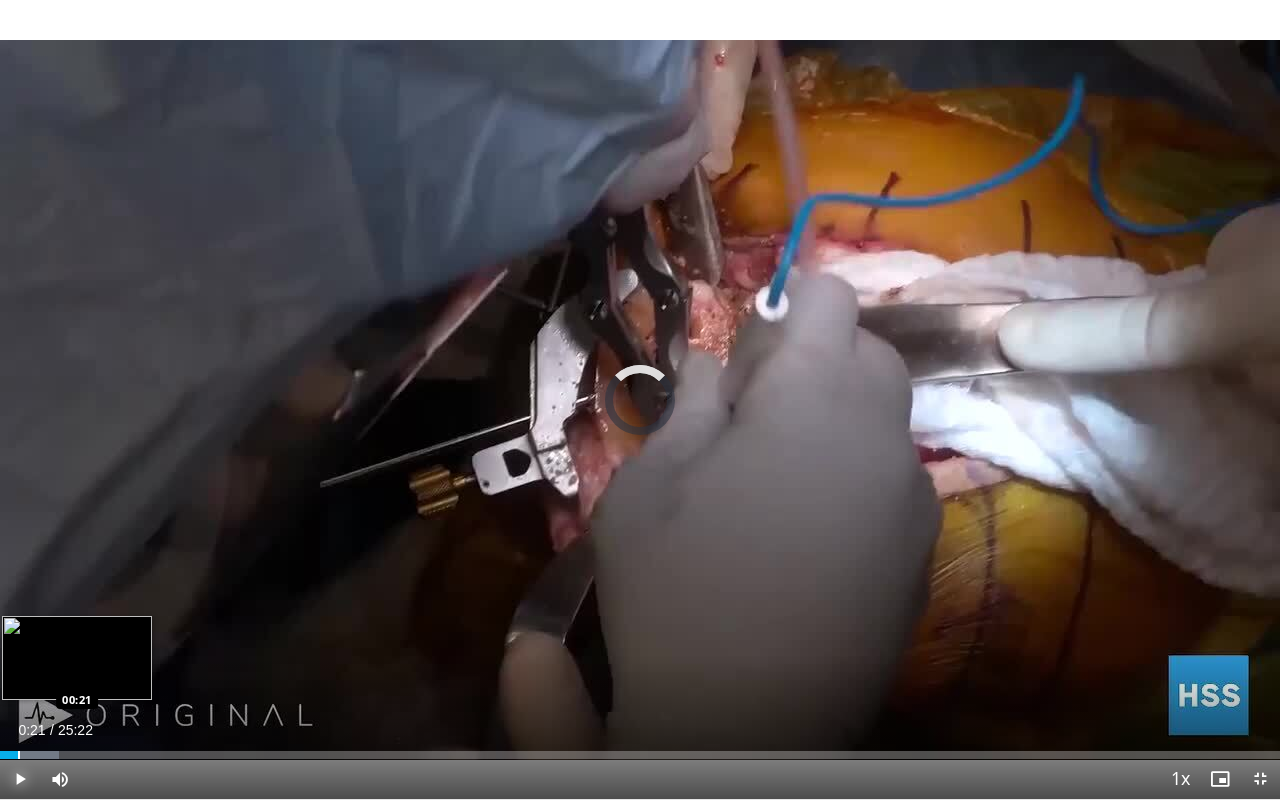 click at bounding box center [19, 755] 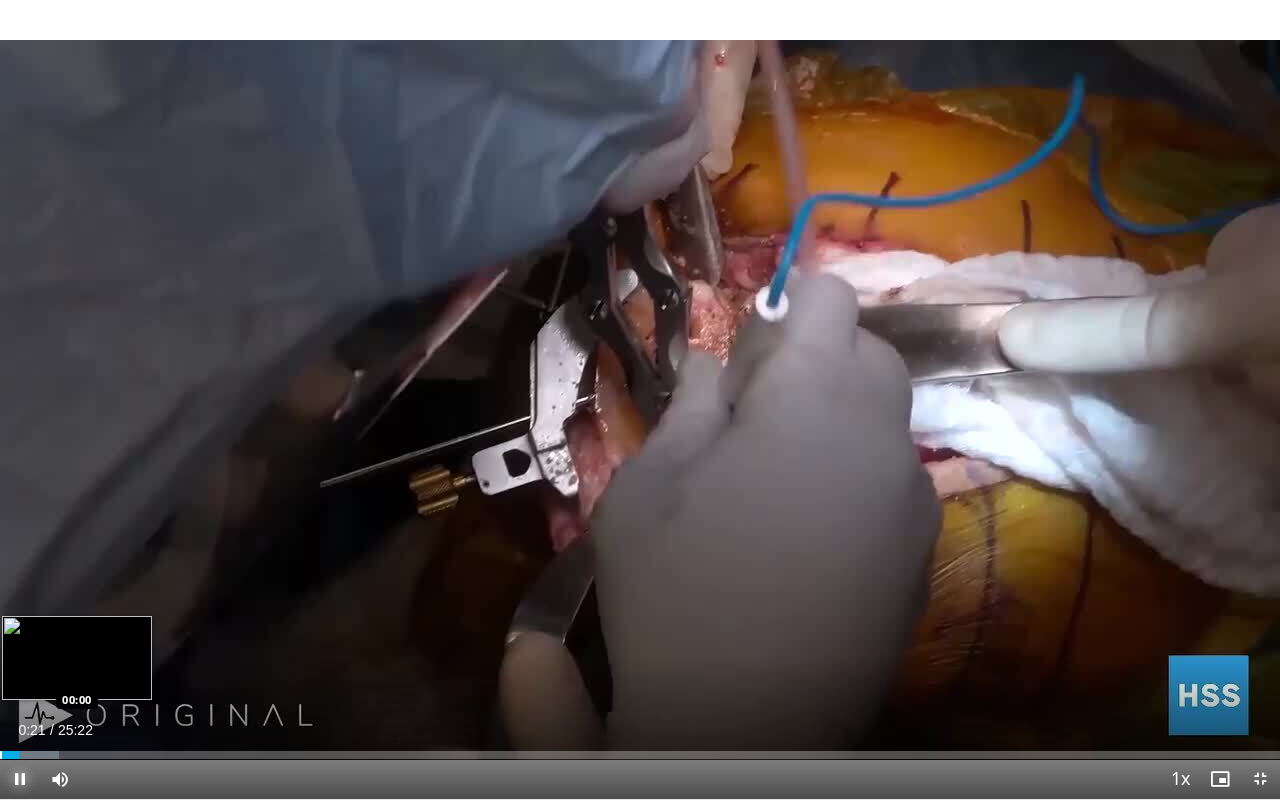 click at bounding box center (1, 755) 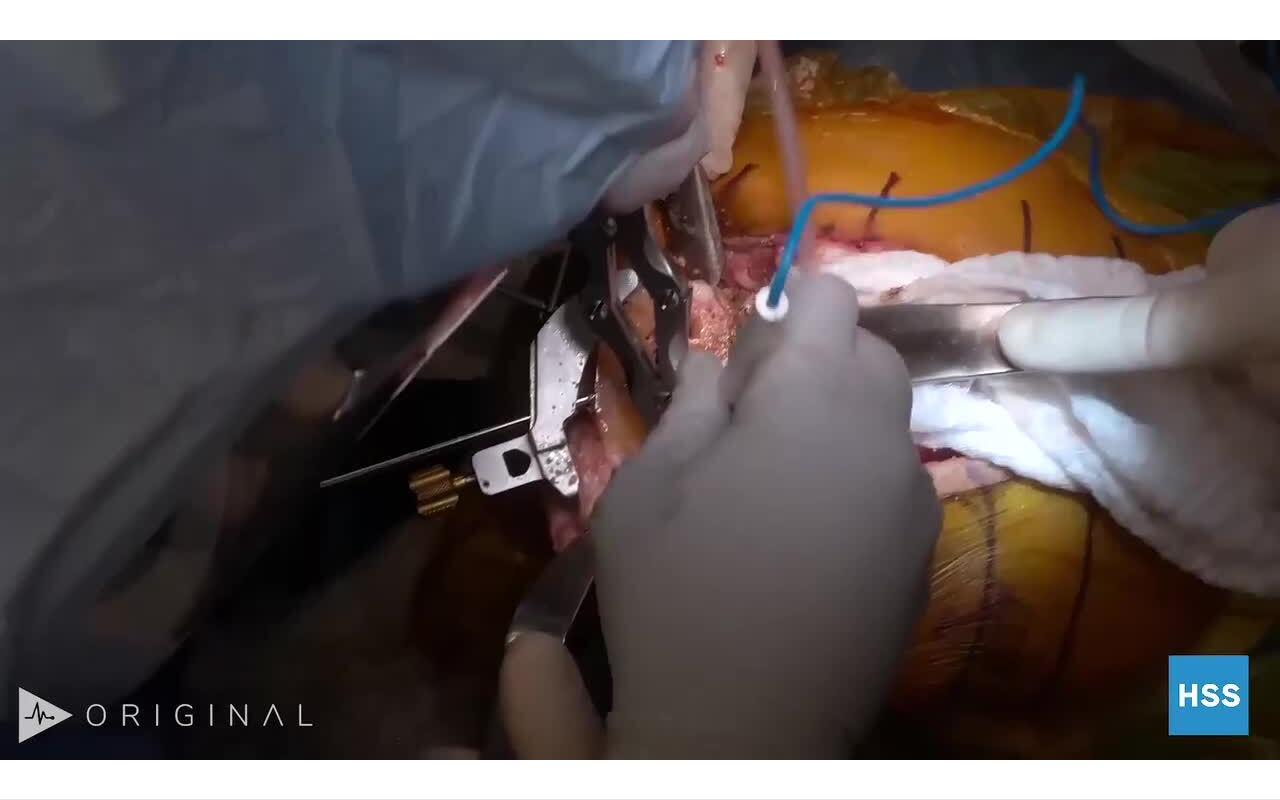 click on "Pause" at bounding box center (20, 779) 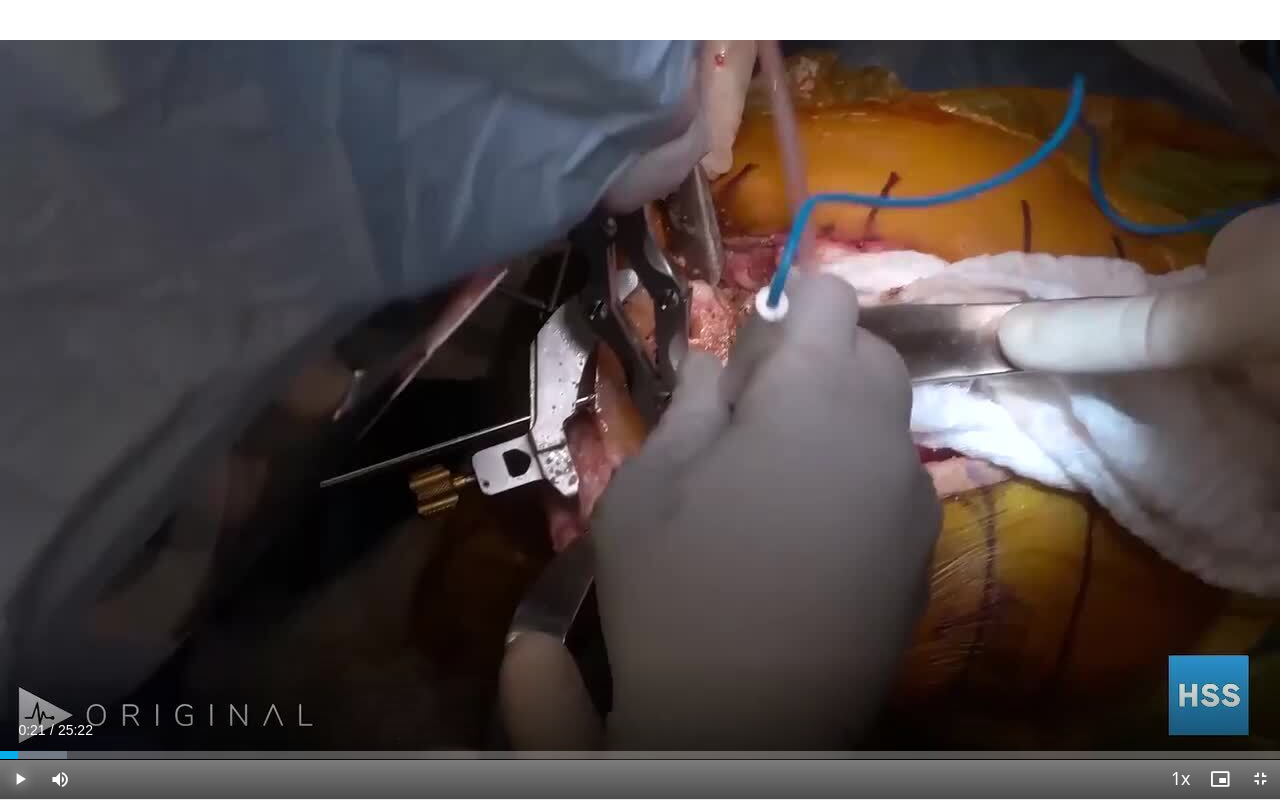 click on "Play" at bounding box center (20, 779) 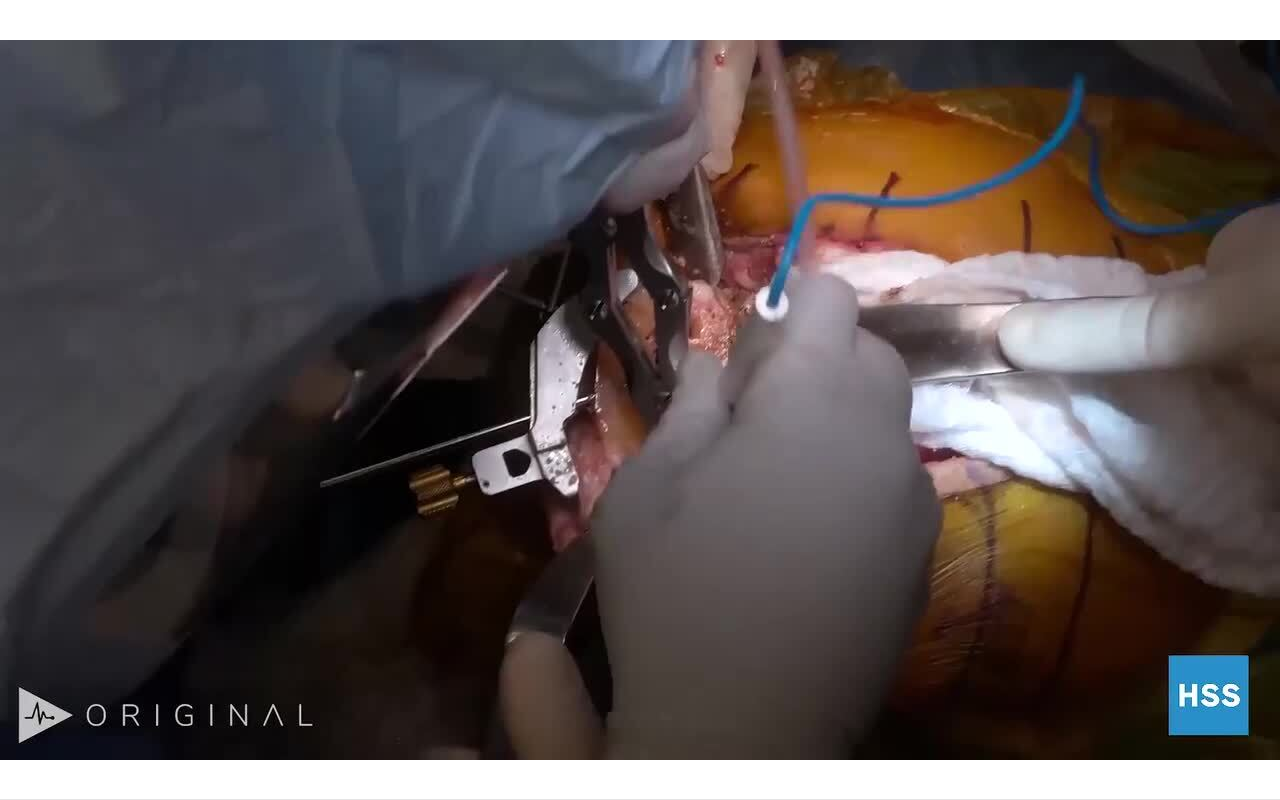 click on "Pause" at bounding box center (20, 779) 